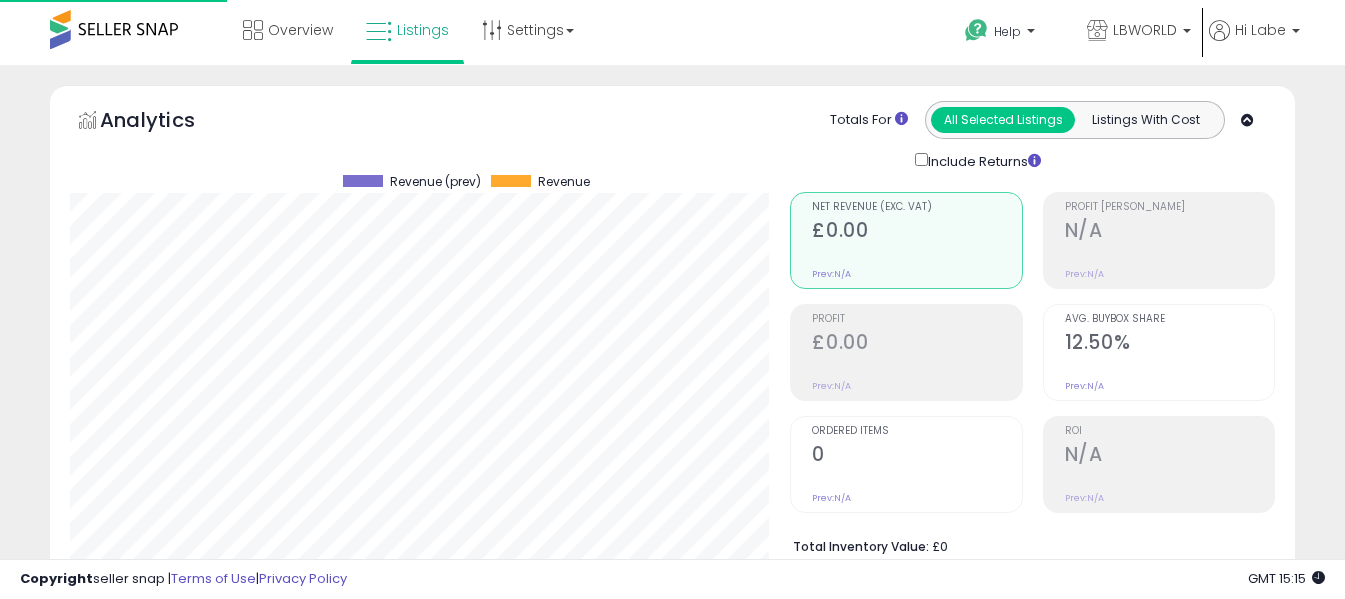 select on "**" 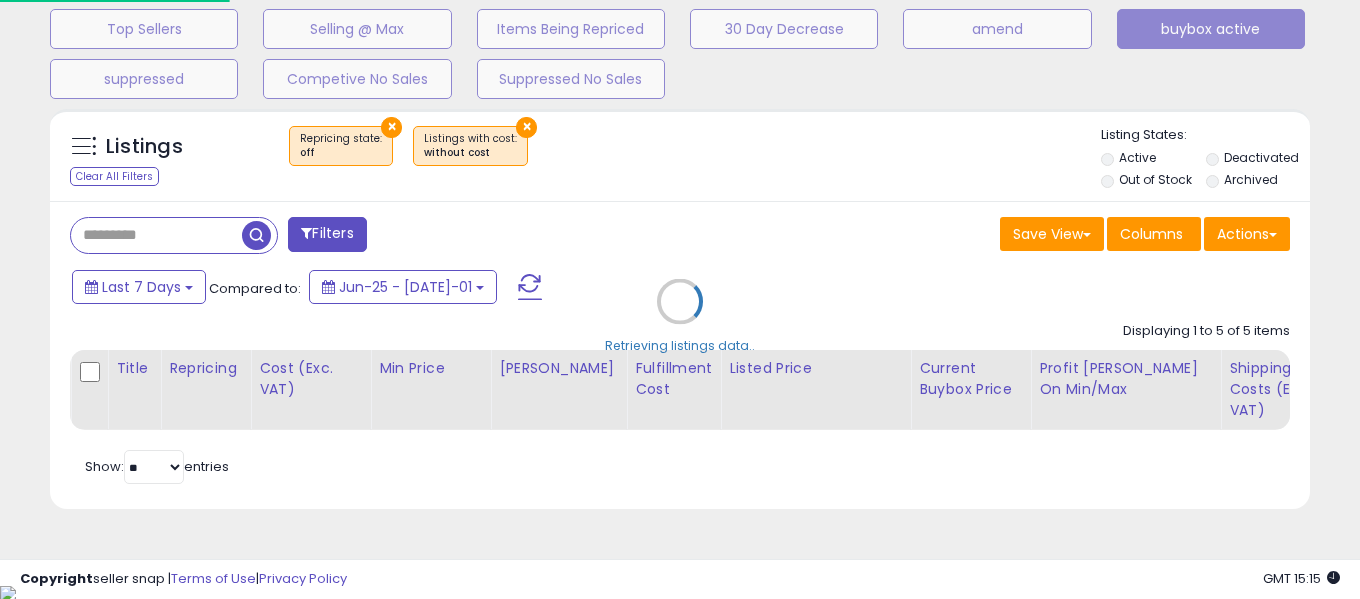 scroll, scrollTop: 671, scrollLeft: 0, axis: vertical 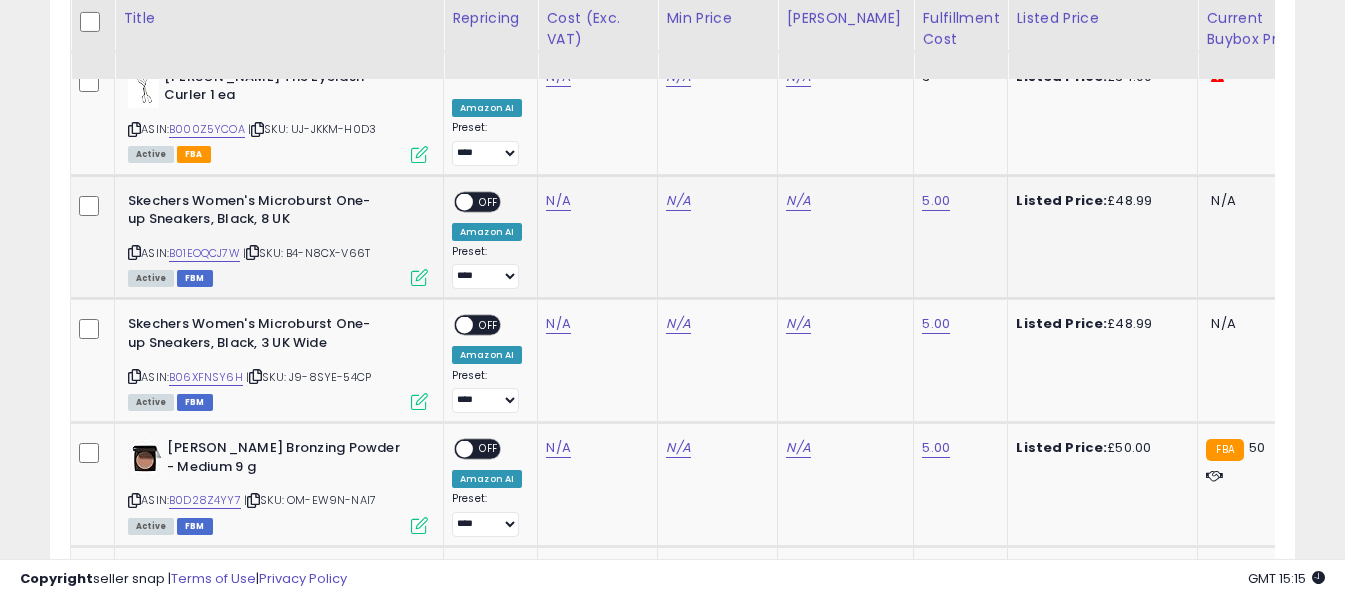 click at bounding box center [134, 252] 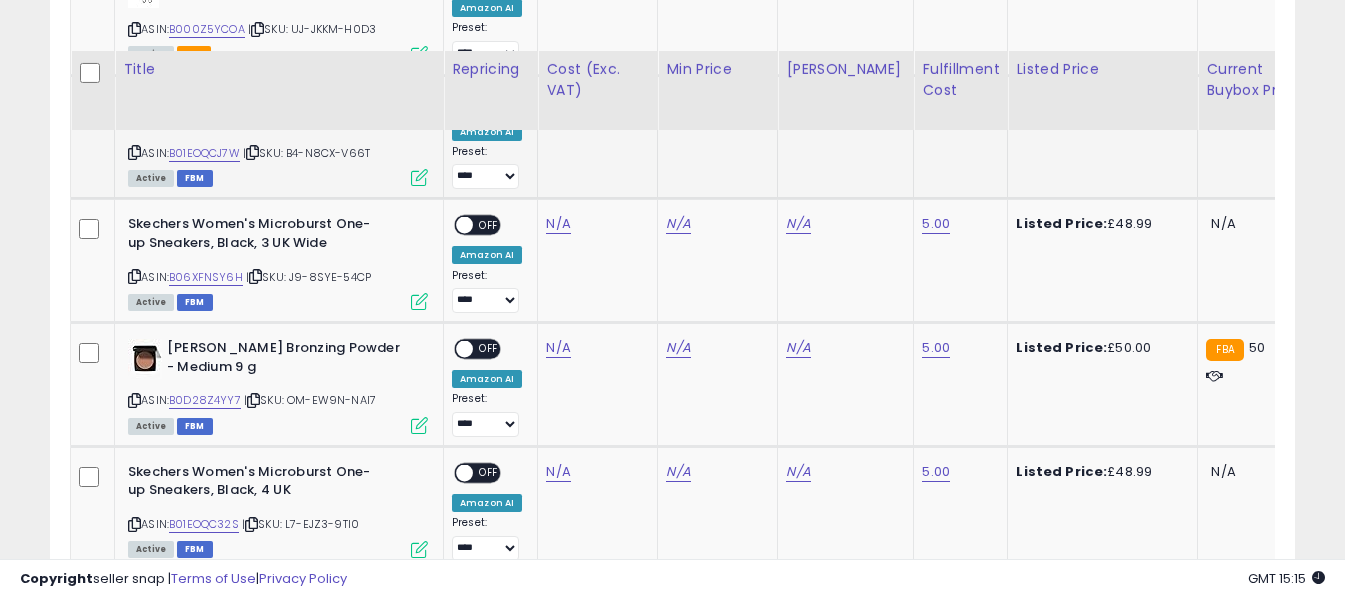 scroll, scrollTop: 1371, scrollLeft: 0, axis: vertical 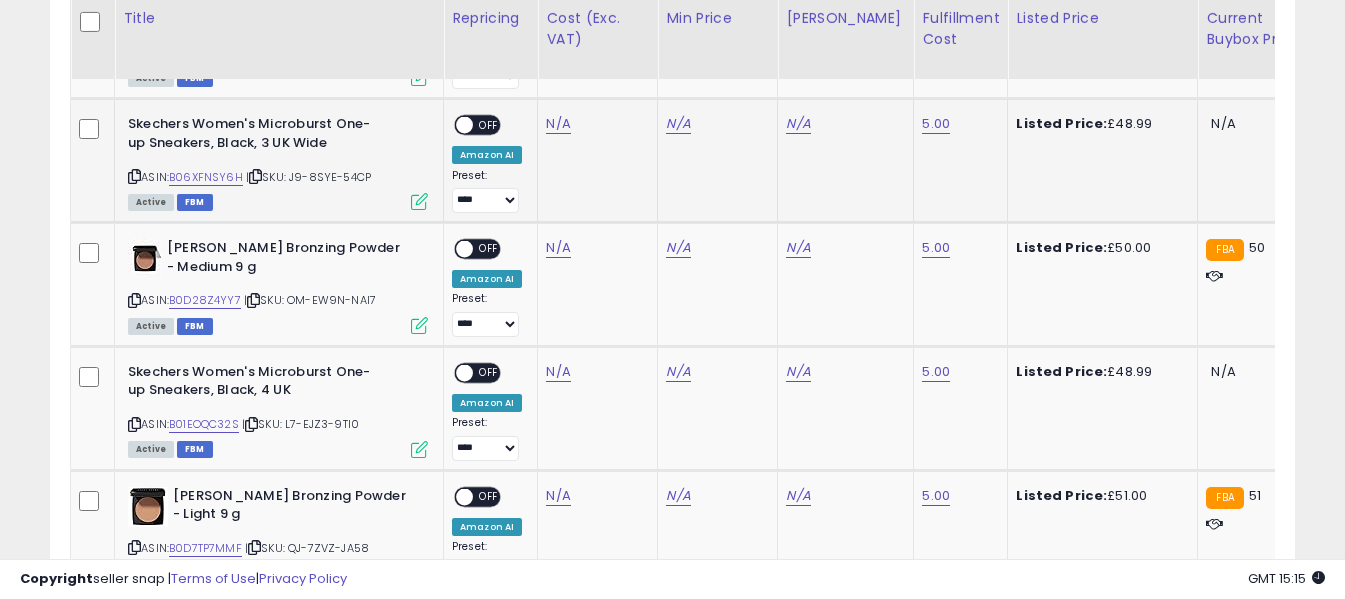 click at bounding box center [134, 176] 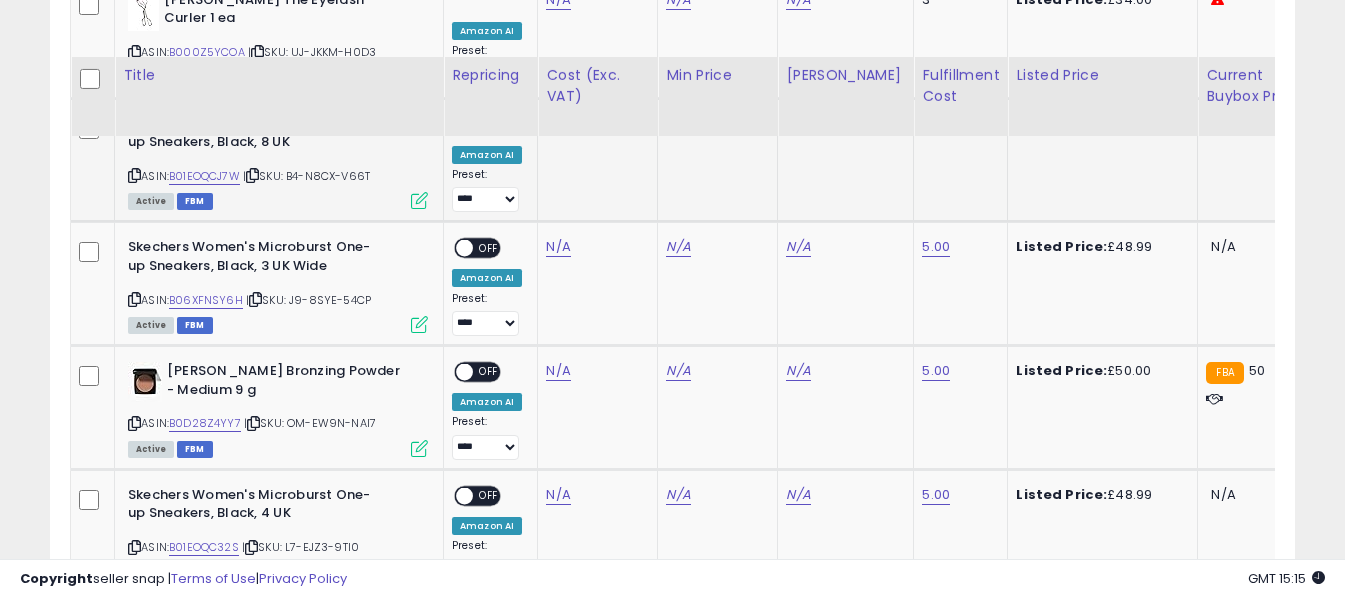 scroll, scrollTop: 1171, scrollLeft: 0, axis: vertical 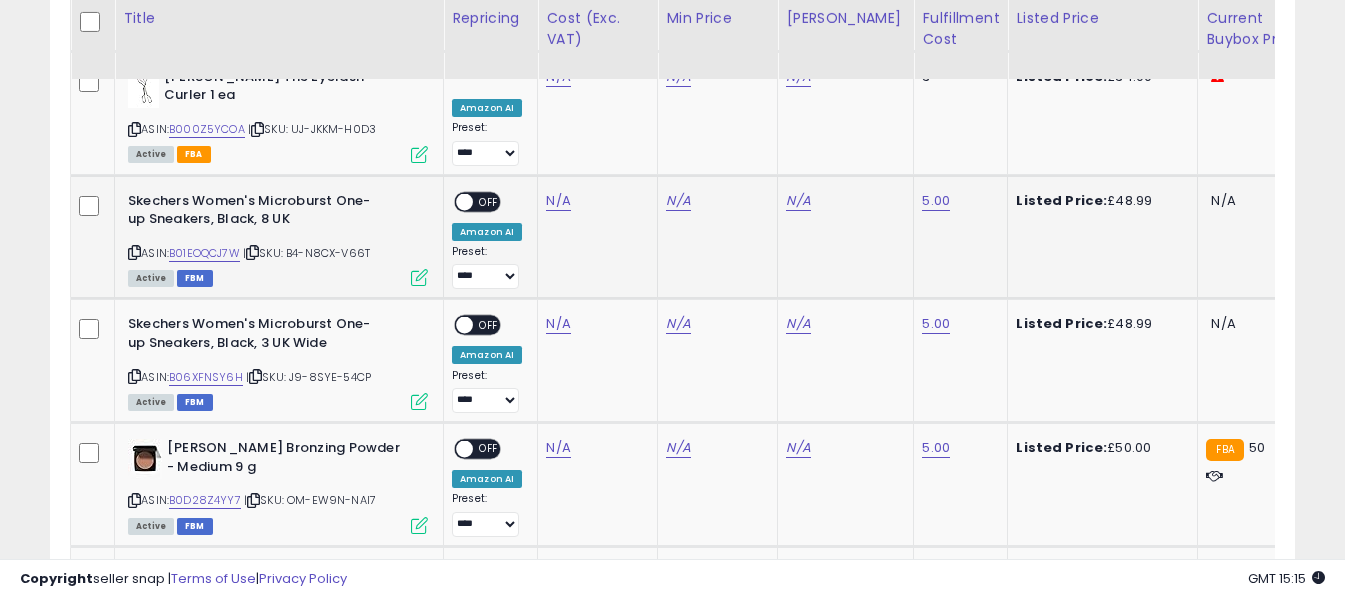 click on "Skechers Women's Microburst One-up Sneakers, Black, 8 UK  ASIN:  B01EOQCJ7W    |   SKU: B4-N8CX-V66T Active FBM" at bounding box center (275, 238) 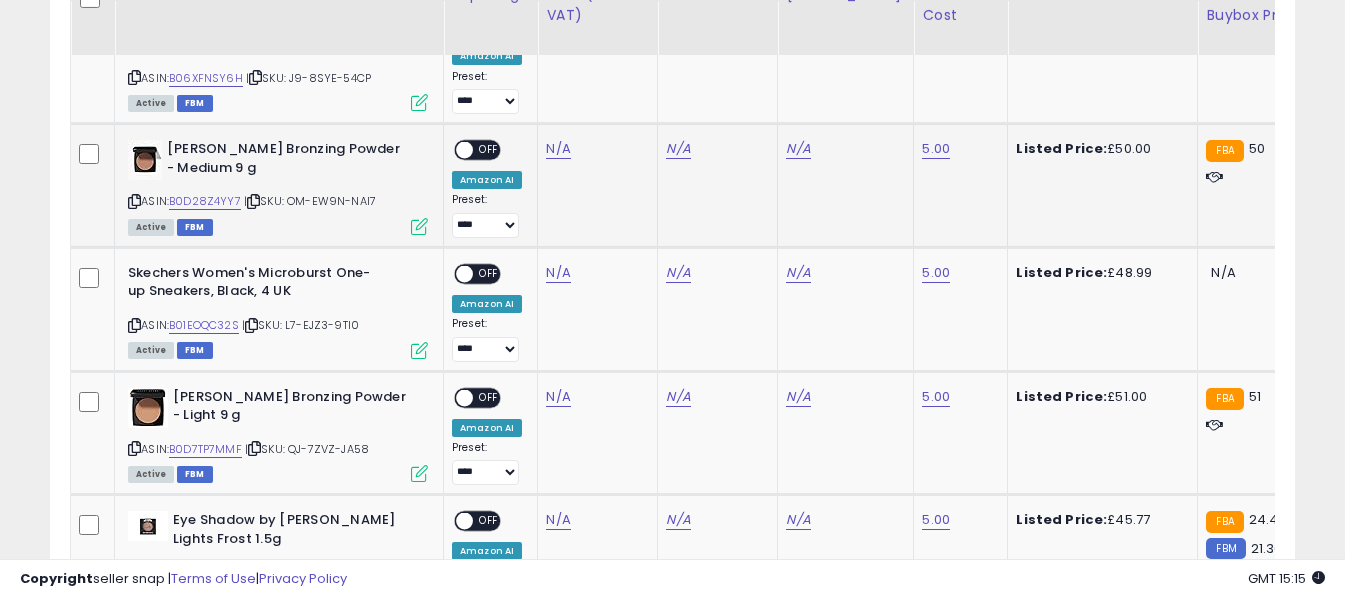scroll, scrollTop: 1471, scrollLeft: 0, axis: vertical 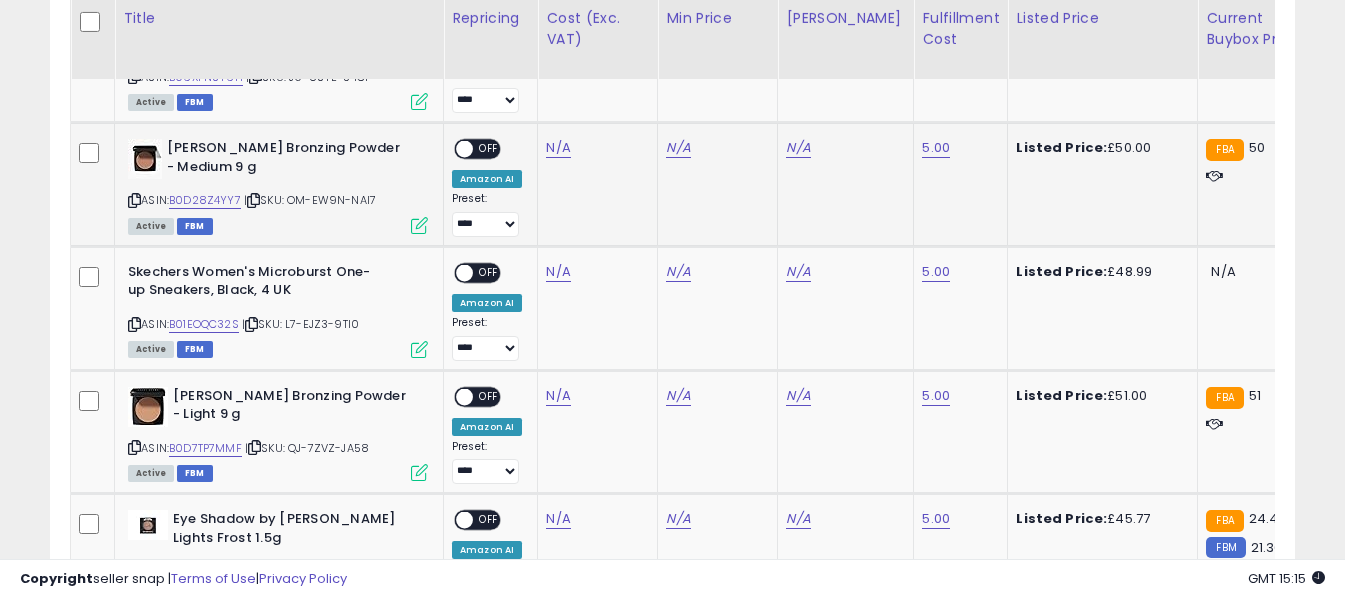 click at bounding box center (134, 200) 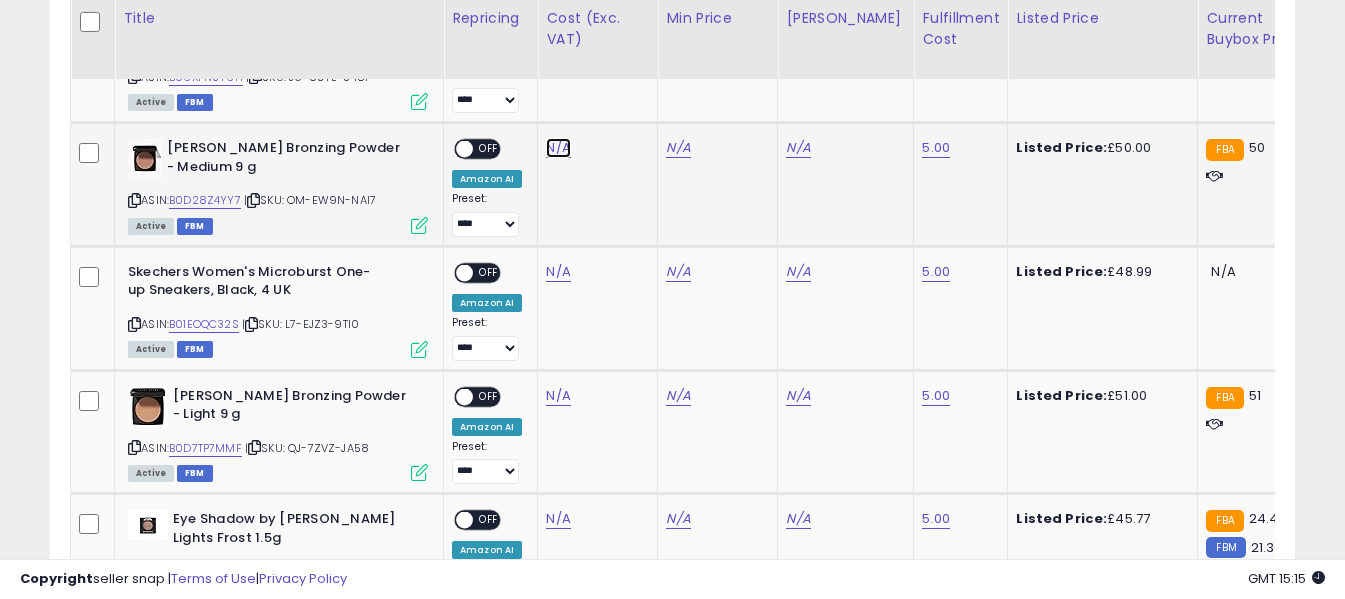 click on "N/A" at bounding box center [558, -347] 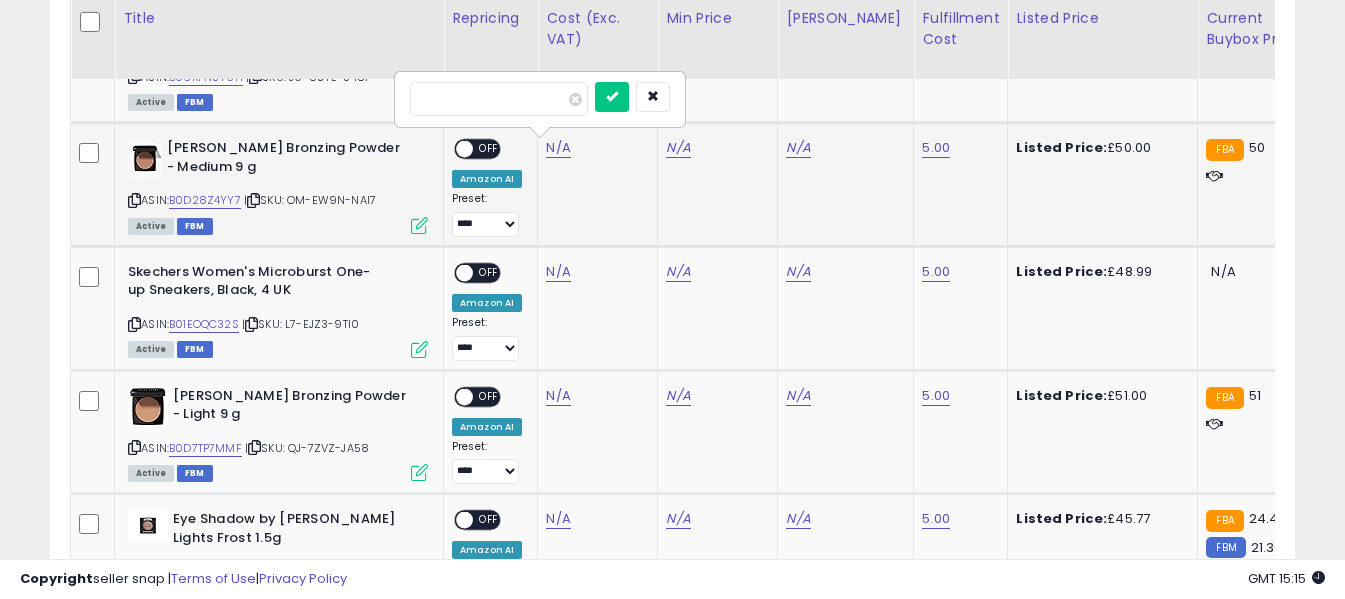 click at bounding box center (499, 99) 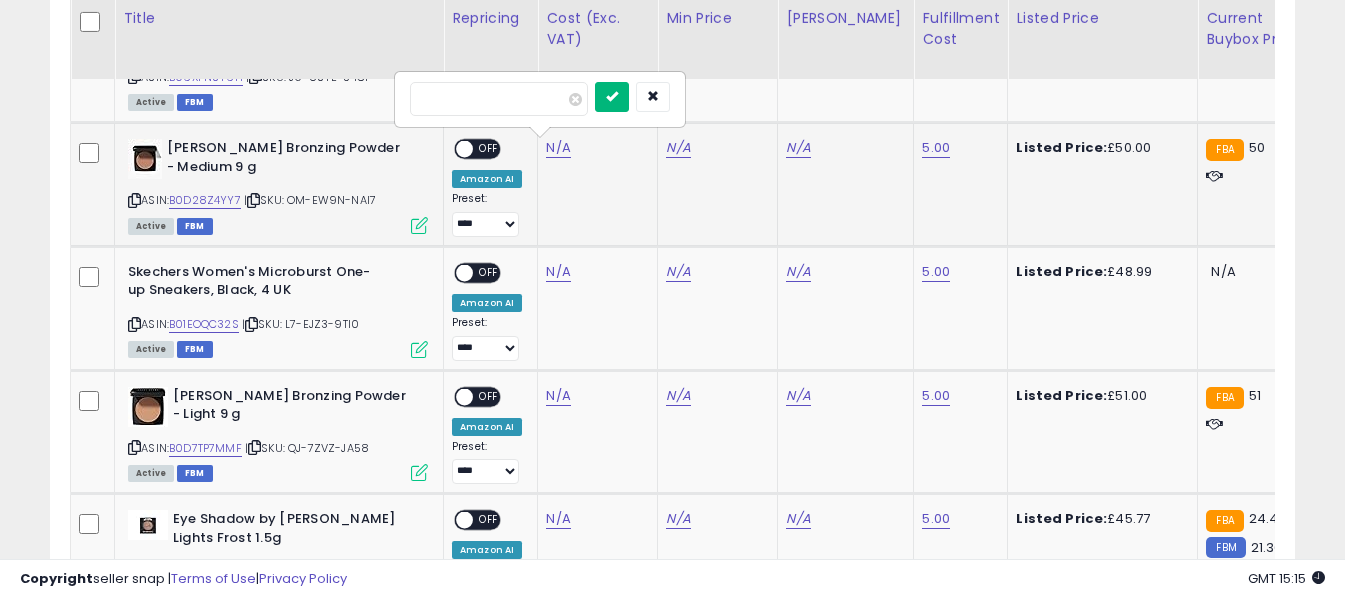 type on "*****" 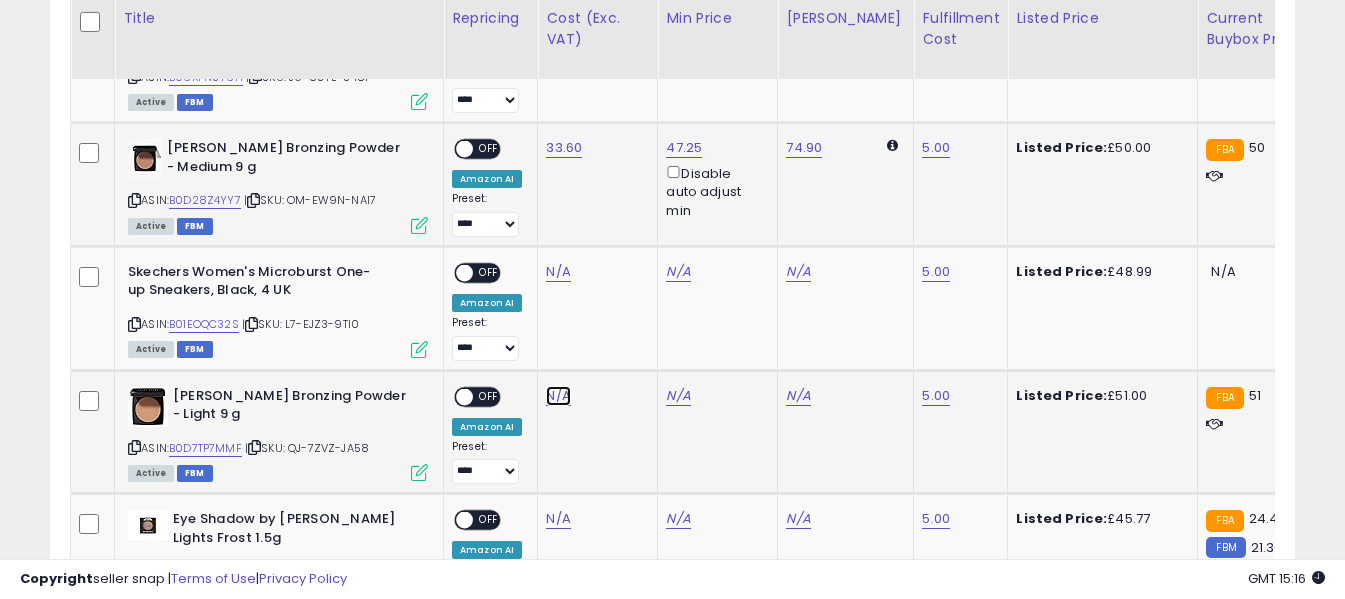 click on "N/A" at bounding box center [558, -347] 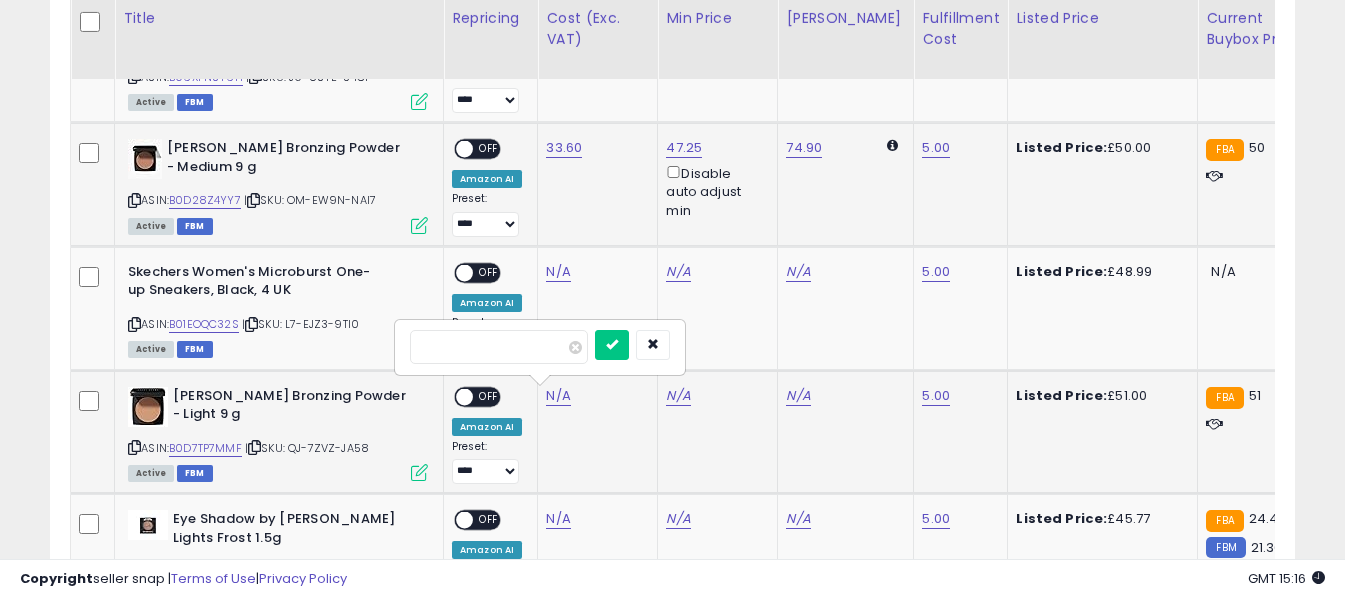 click at bounding box center (499, 347) 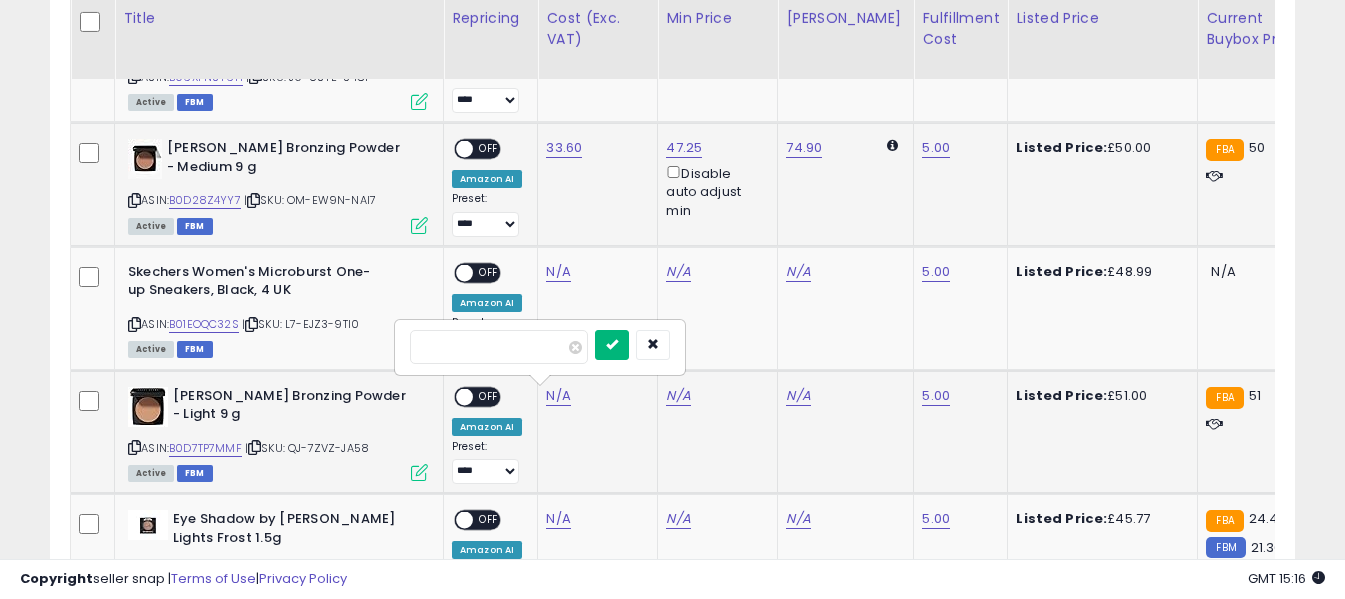 type on "*****" 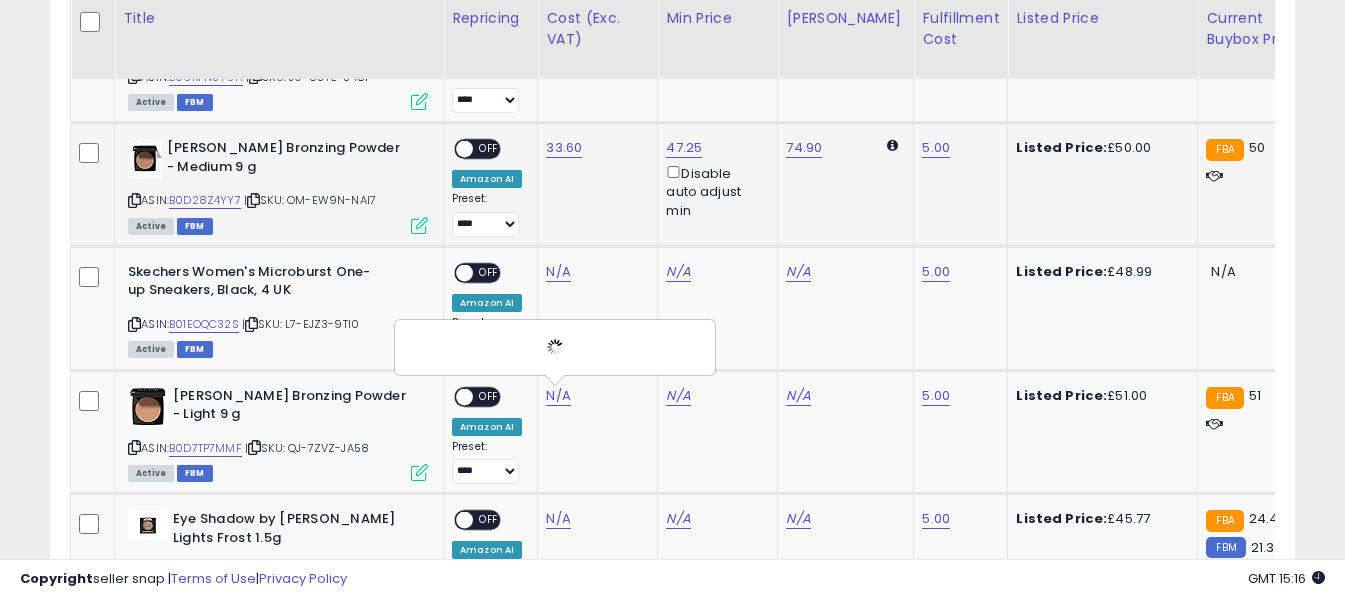 click on "OFF" at bounding box center (489, 149) 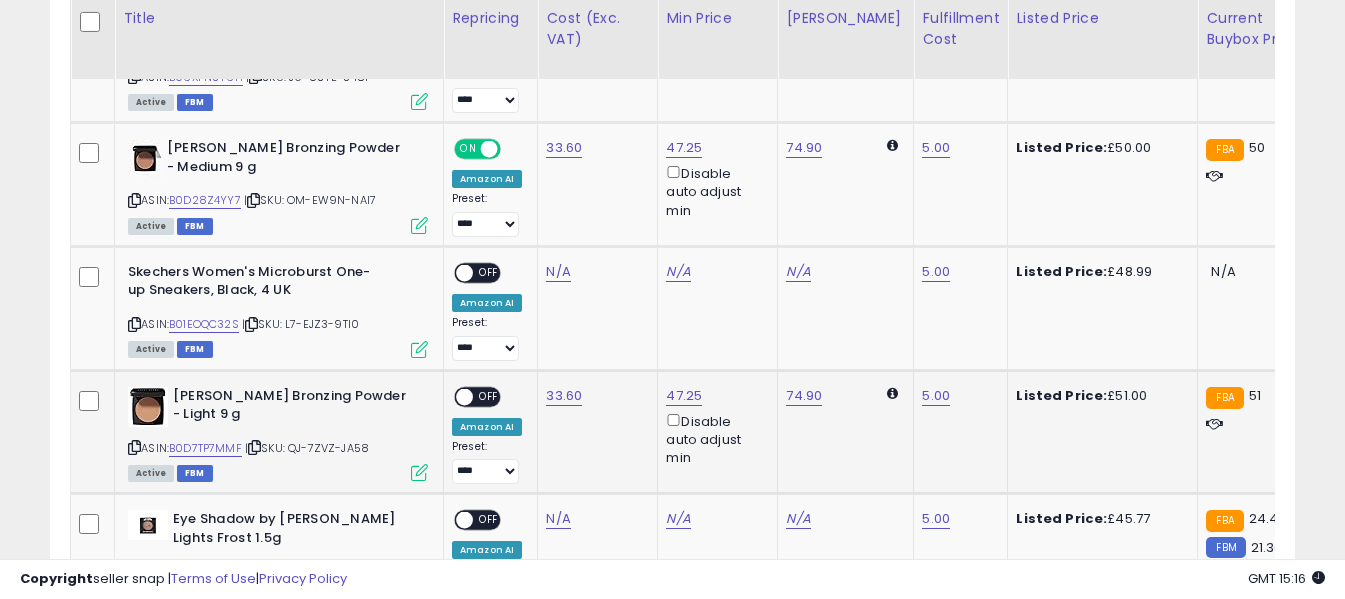 click on "OFF" at bounding box center (489, 396) 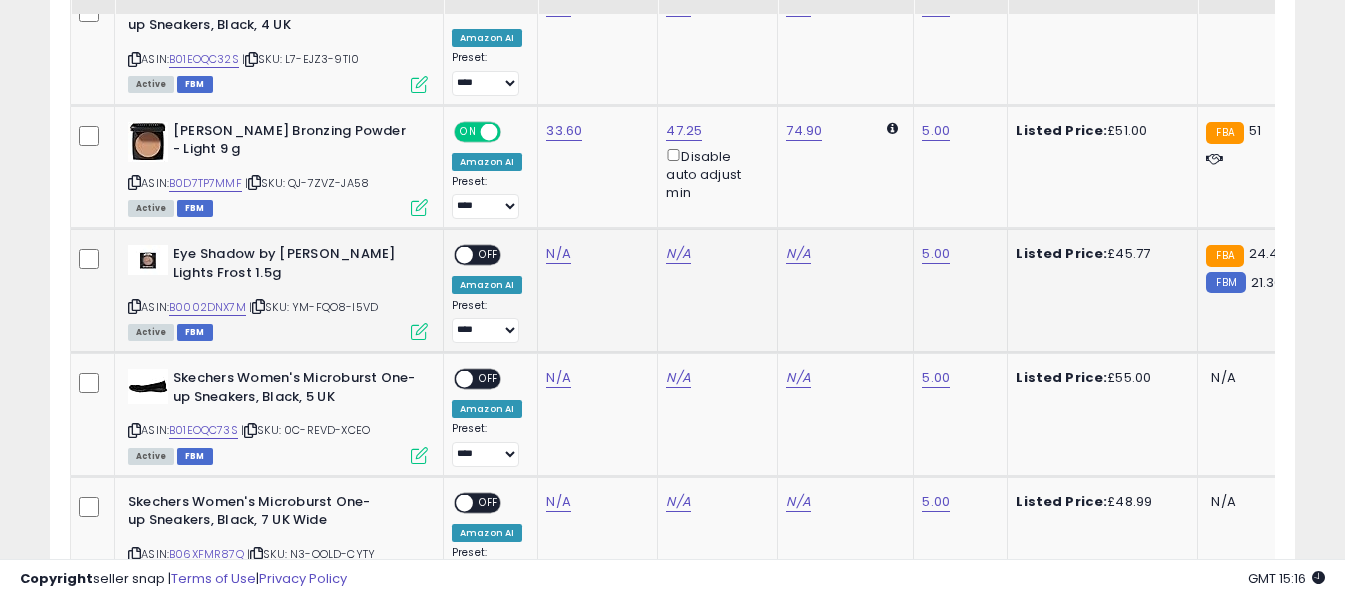scroll, scrollTop: 1771, scrollLeft: 0, axis: vertical 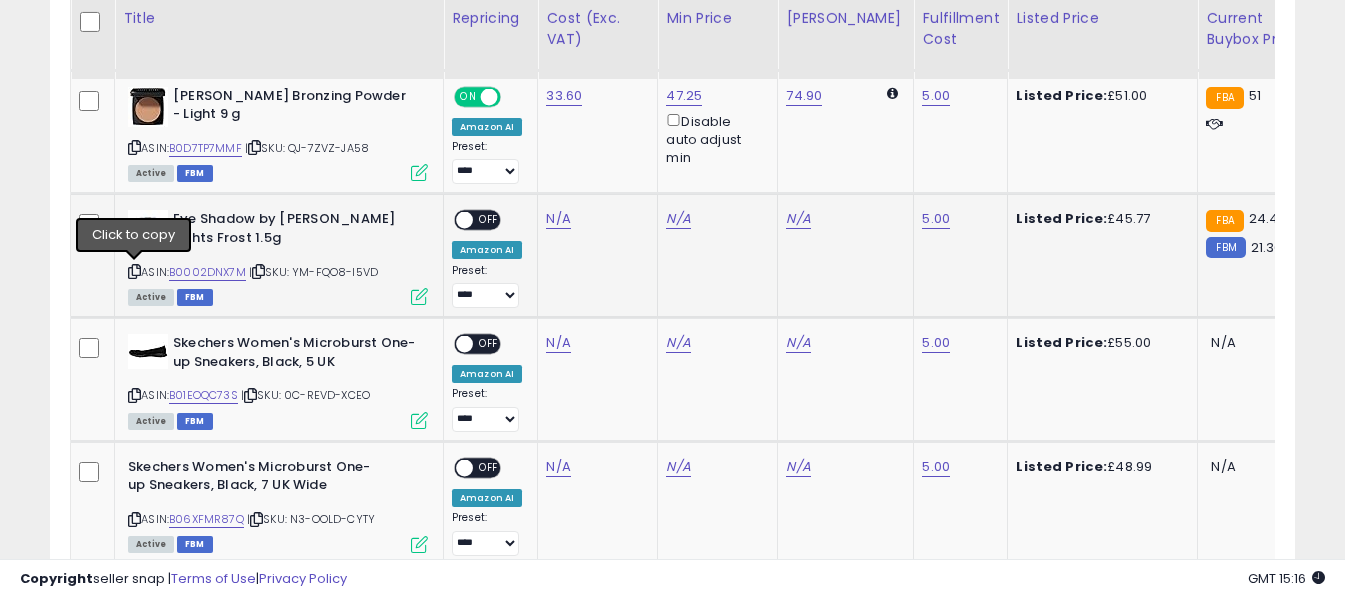 click at bounding box center (134, 271) 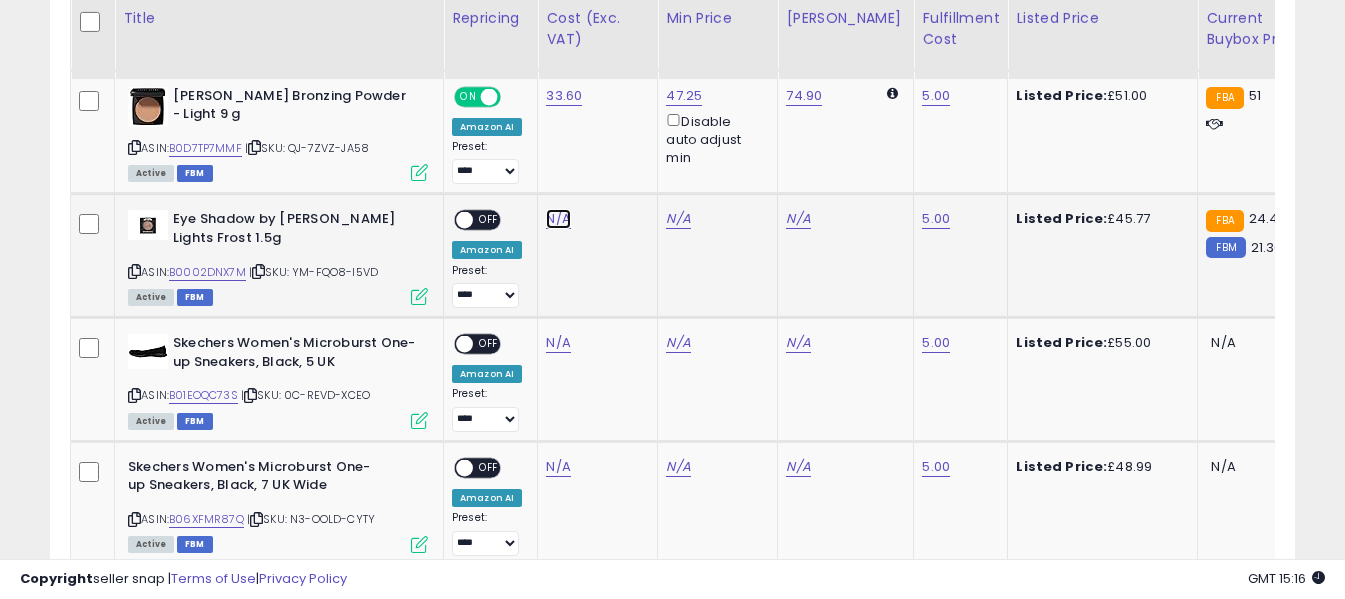click on "N/A" at bounding box center (558, -647) 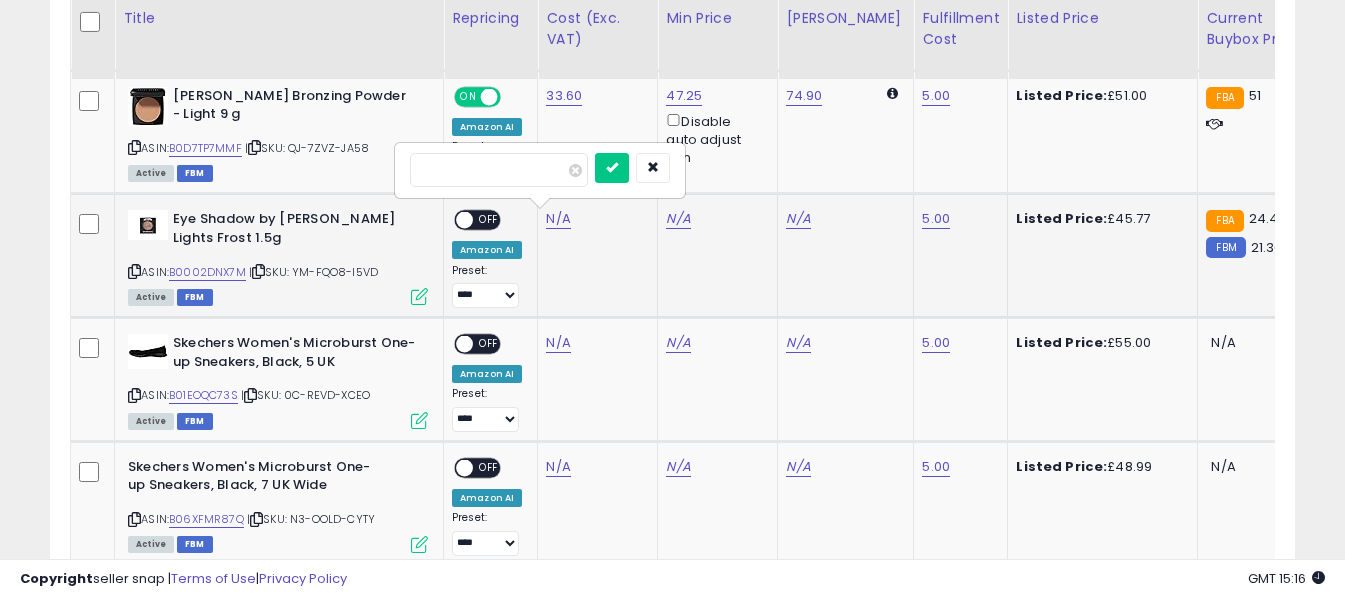 click at bounding box center [499, 170] 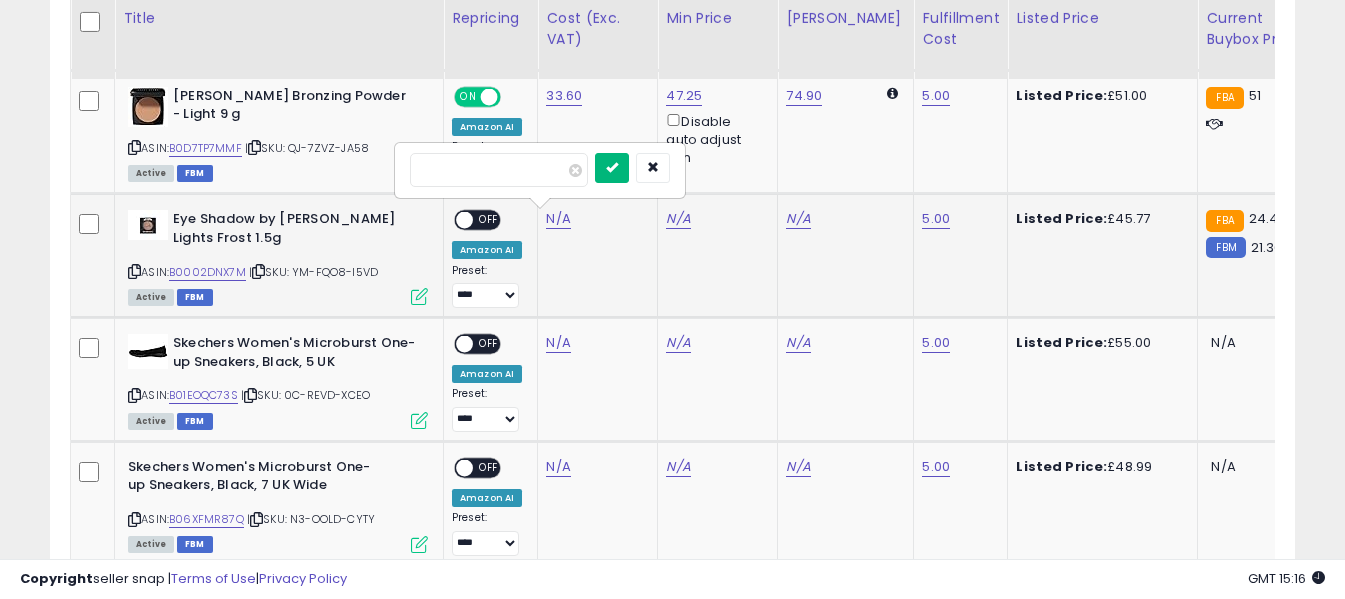 type on "**" 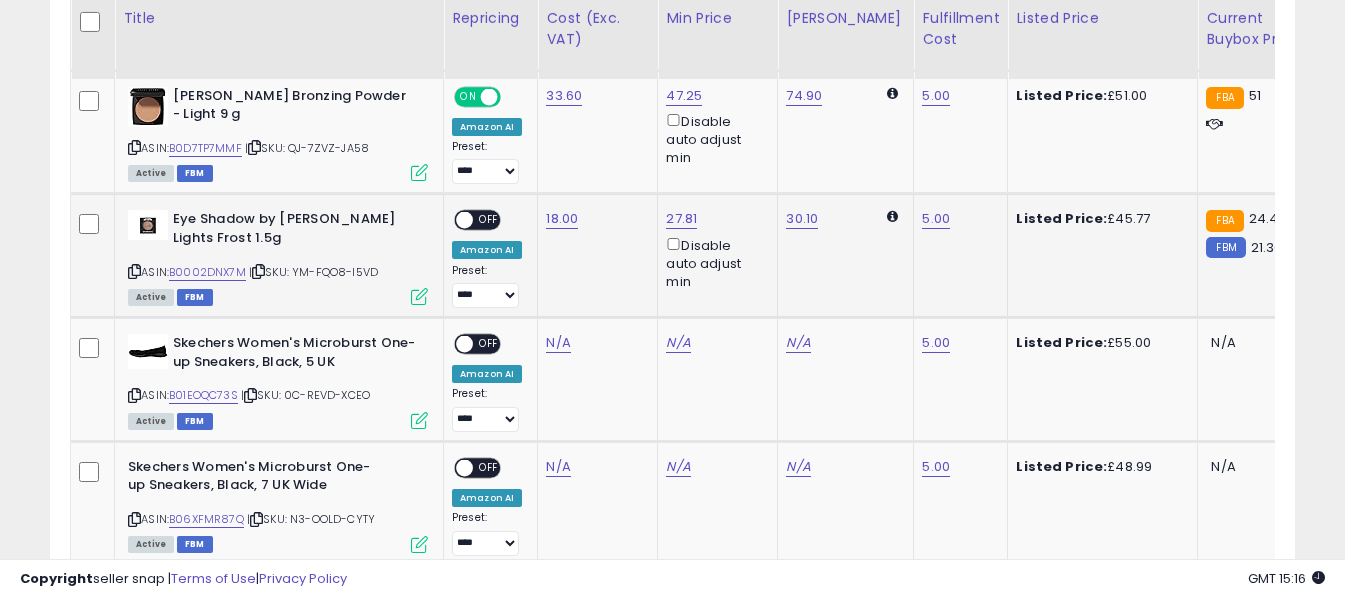 click on "OFF" at bounding box center [489, 220] 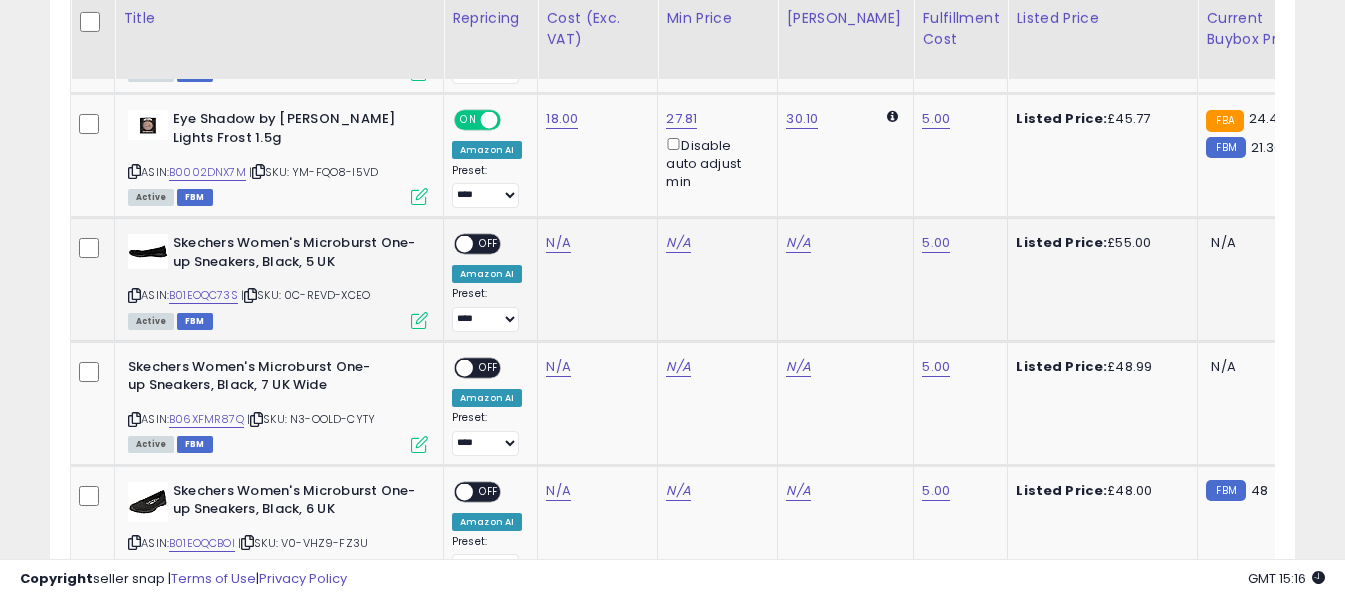 scroll, scrollTop: 1971, scrollLeft: 0, axis: vertical 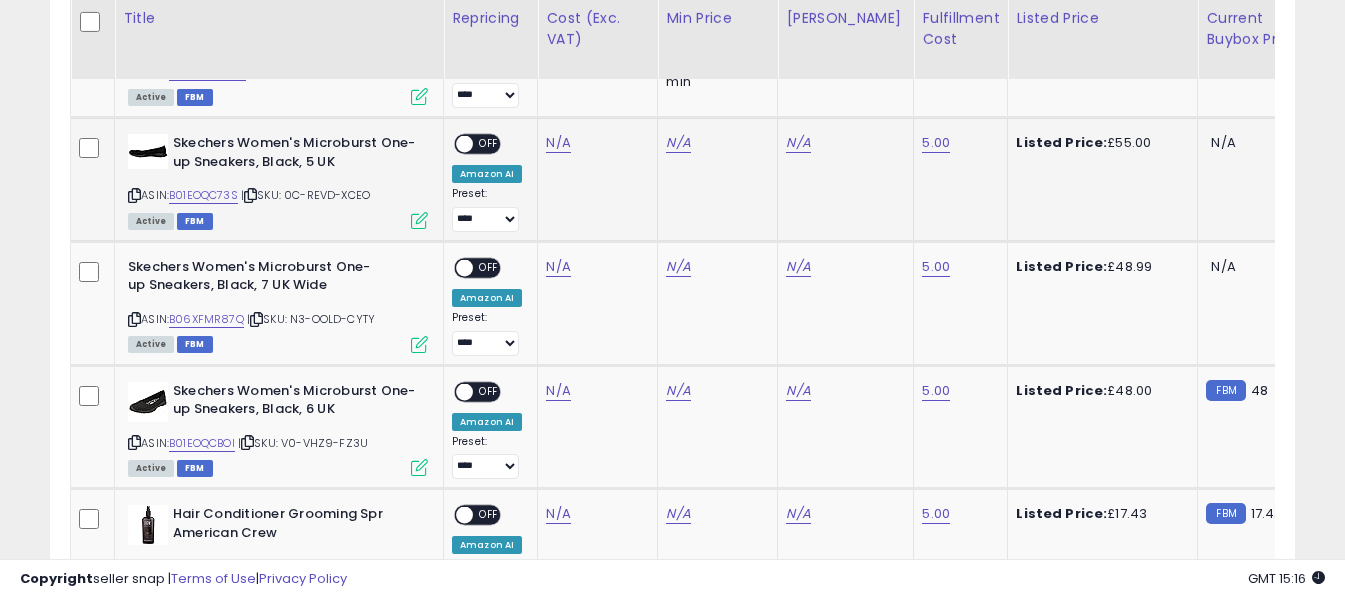click at bounding box center (134, 195) 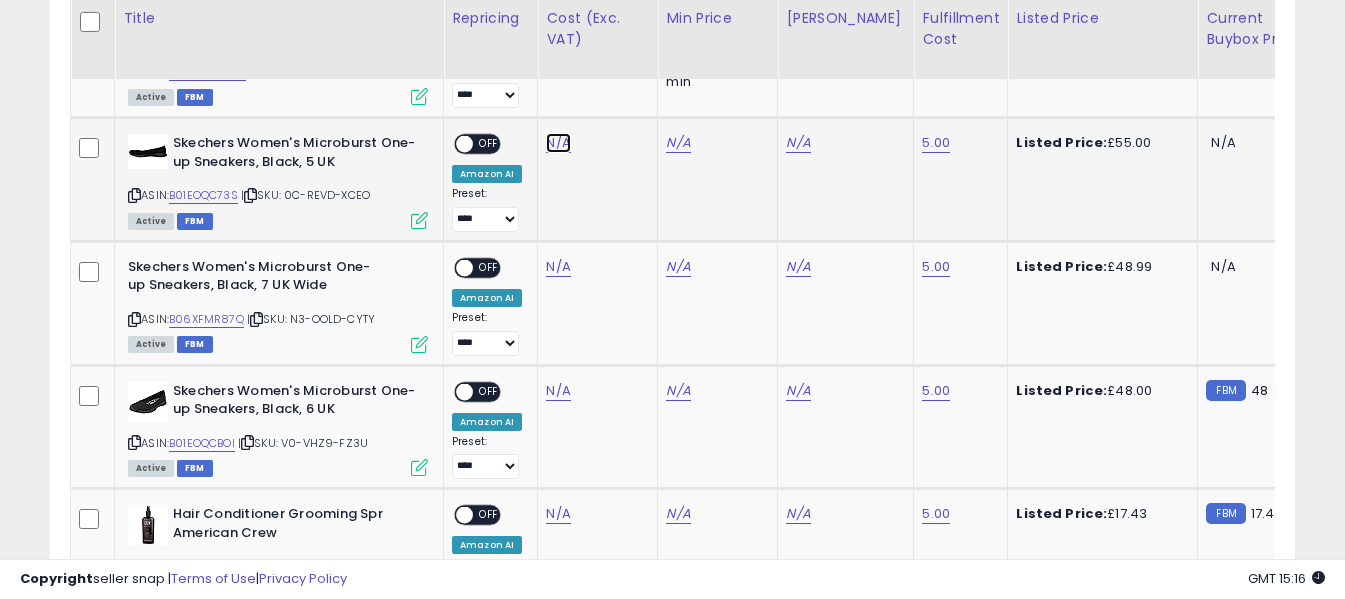 click on "N/A" at bounding box center [558, -847] 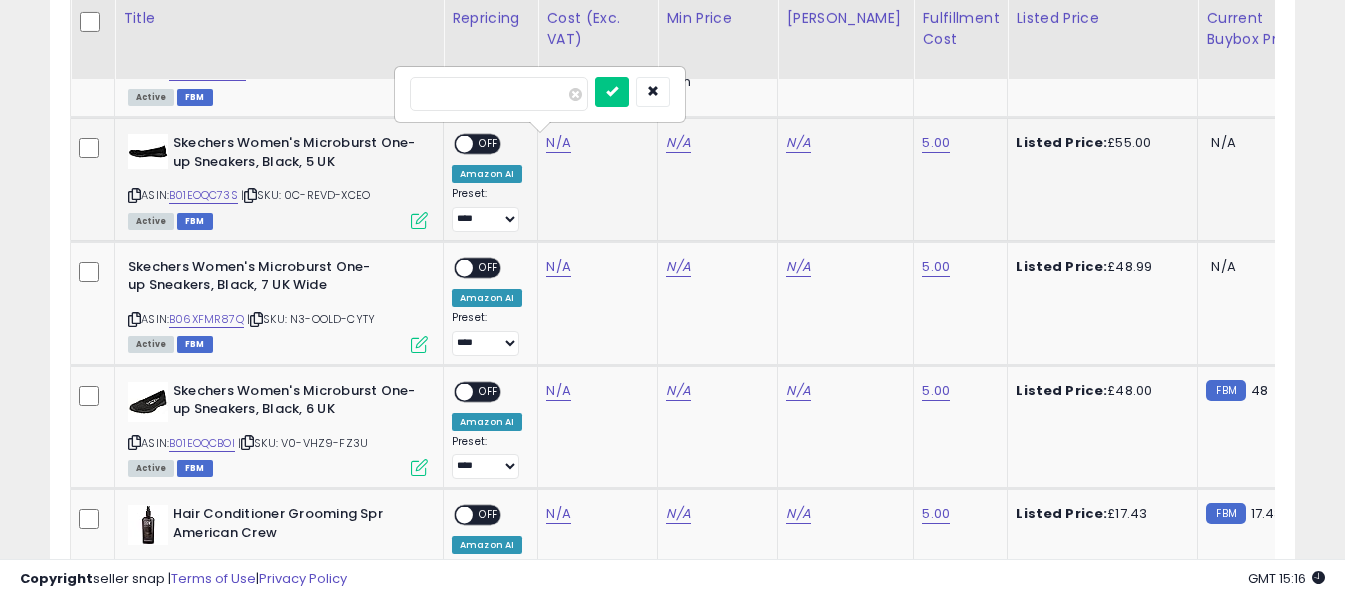 click at bounding box center [499, 94] 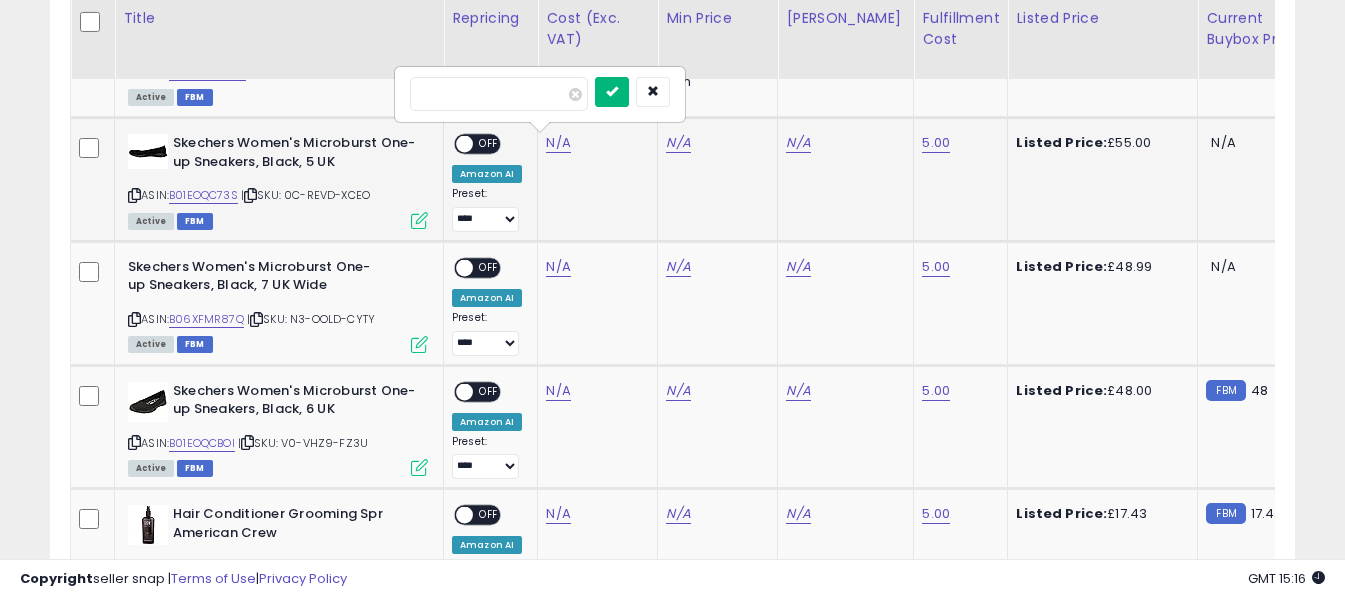 type on "*****" 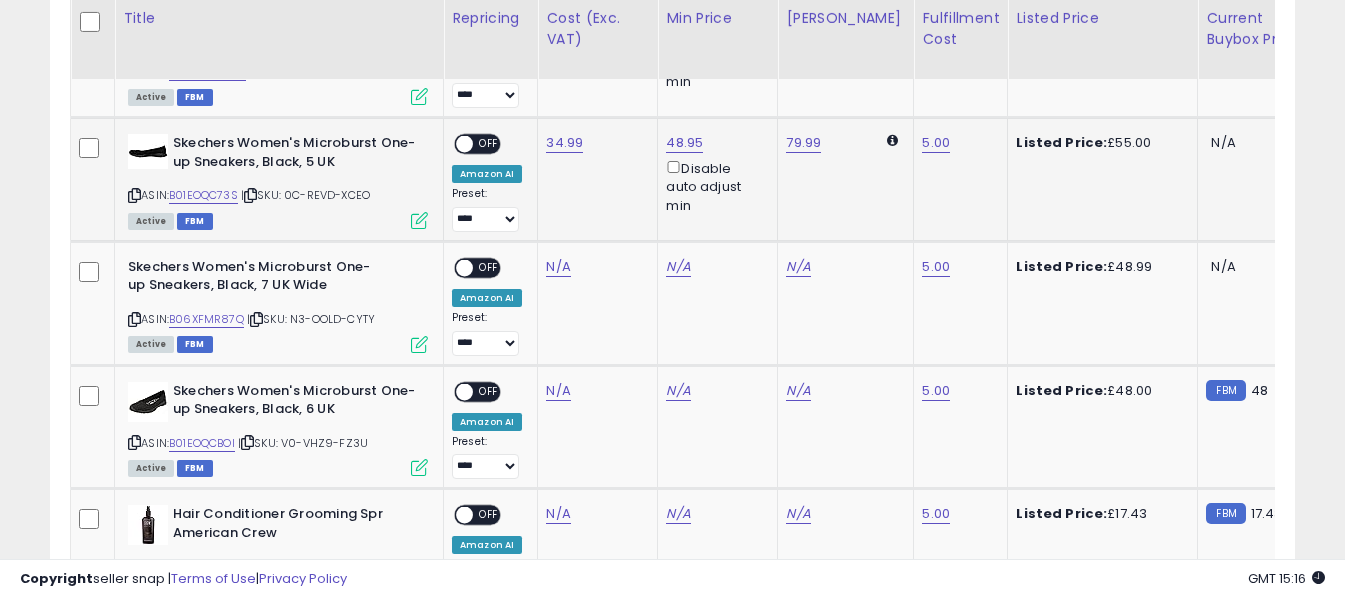 click on "OFF" at bounding box center [489, 144] 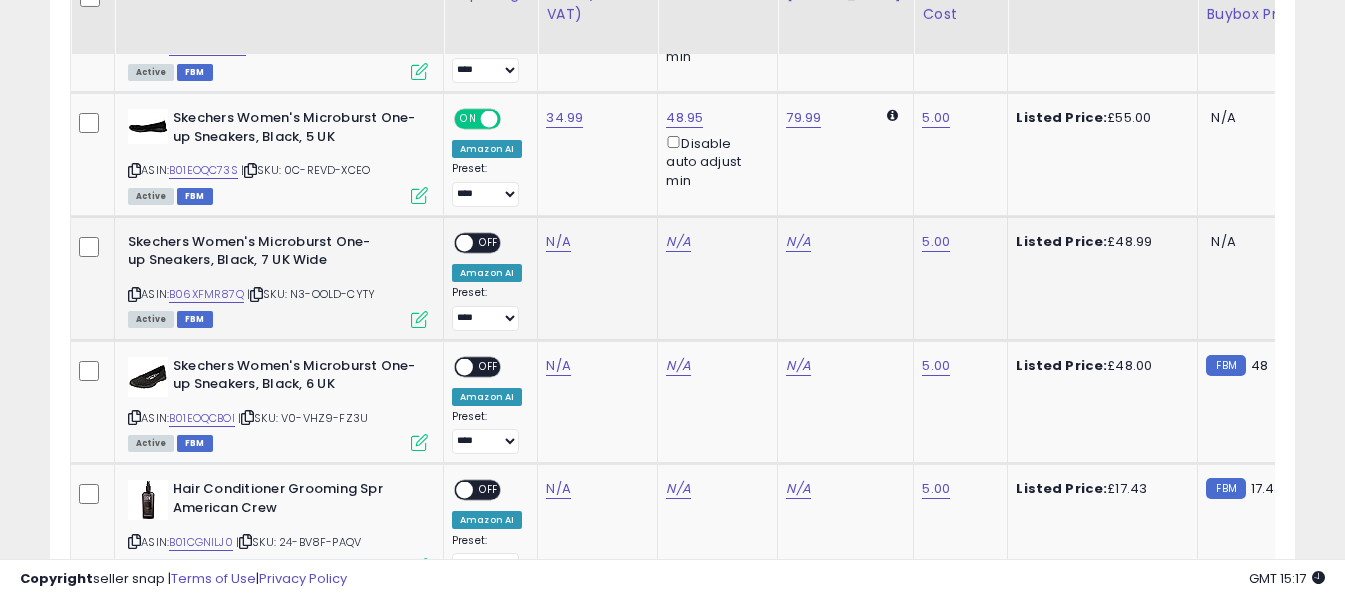 scroll, scrollTop: 2071, scrollLeft: 0, axis: vertical 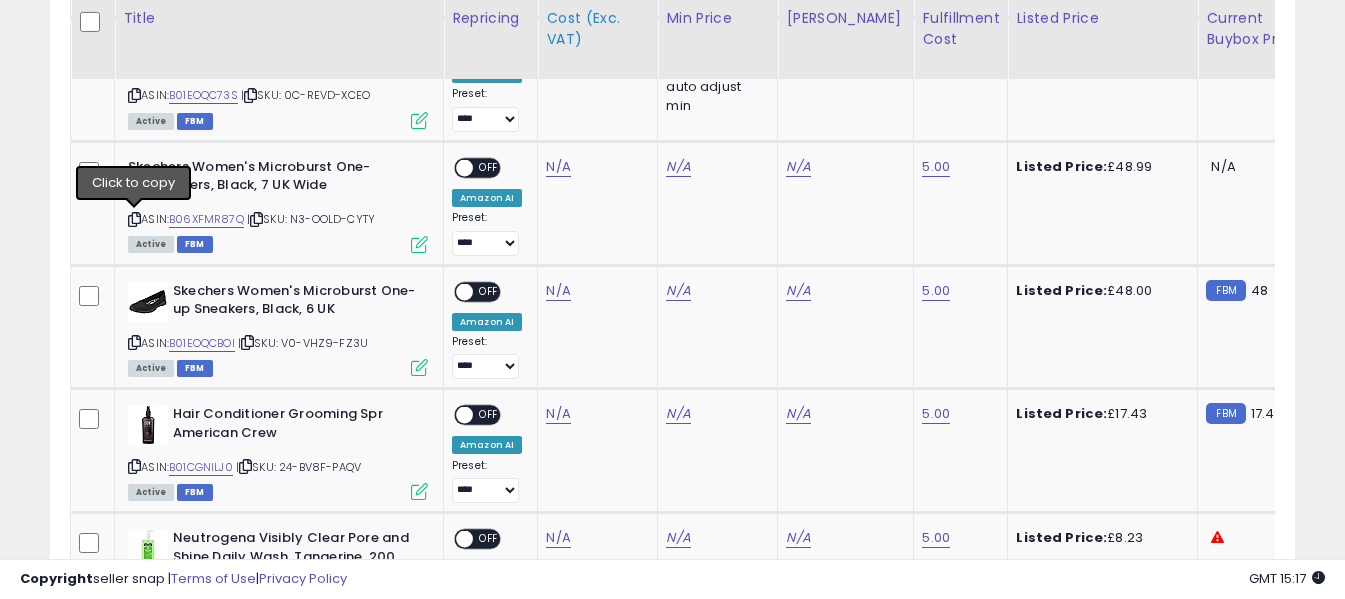 drag, startPoint x: 131, startPoint y: 220, endPoint x: 561, endPoint y: 9, distance: 478.97913 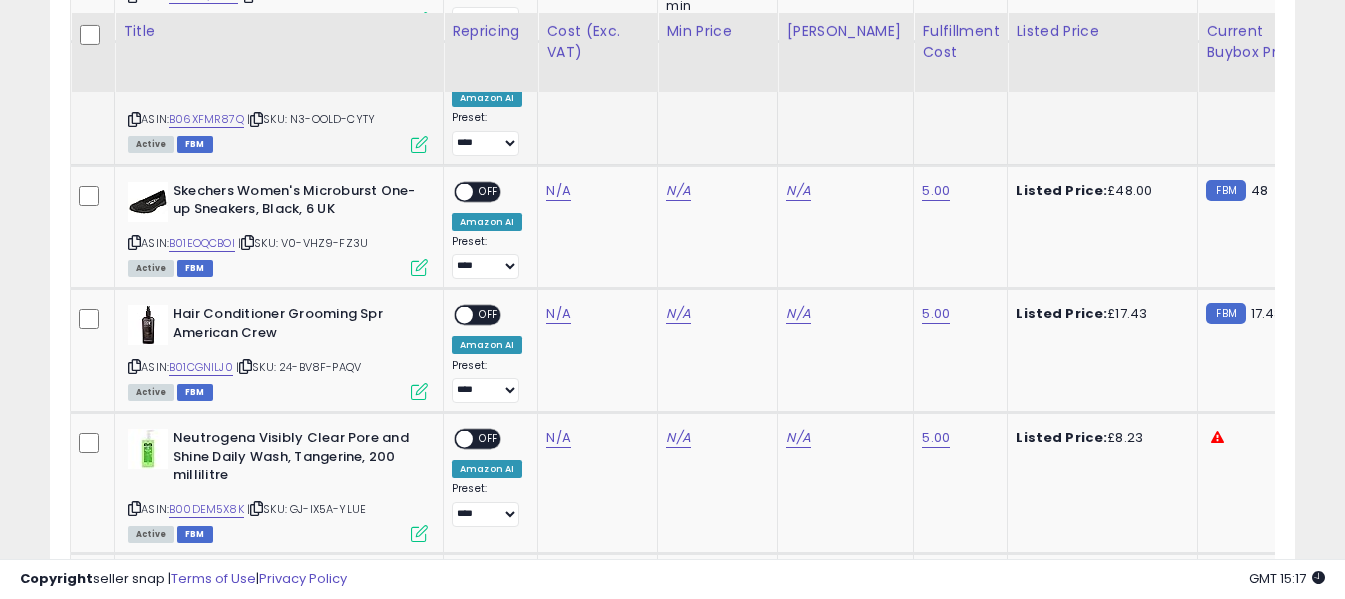 scroll, scrollTop: 2271, scrollLeft: 0, axis: vertical 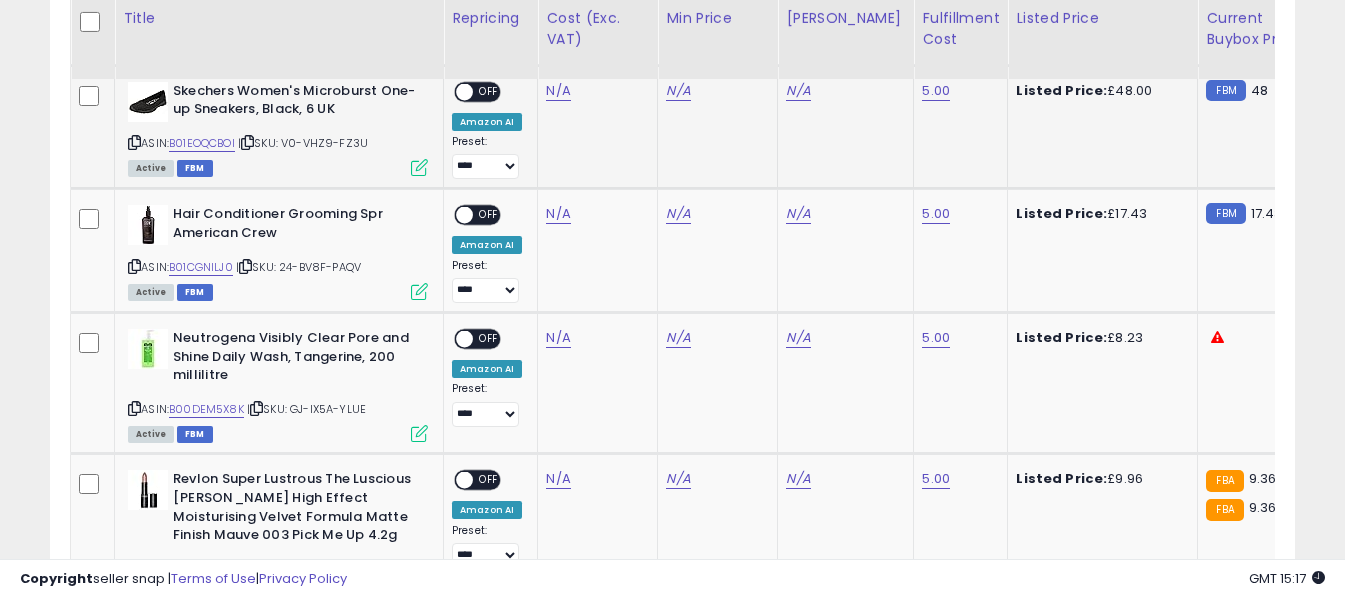 click at bounding box center [134, 142] 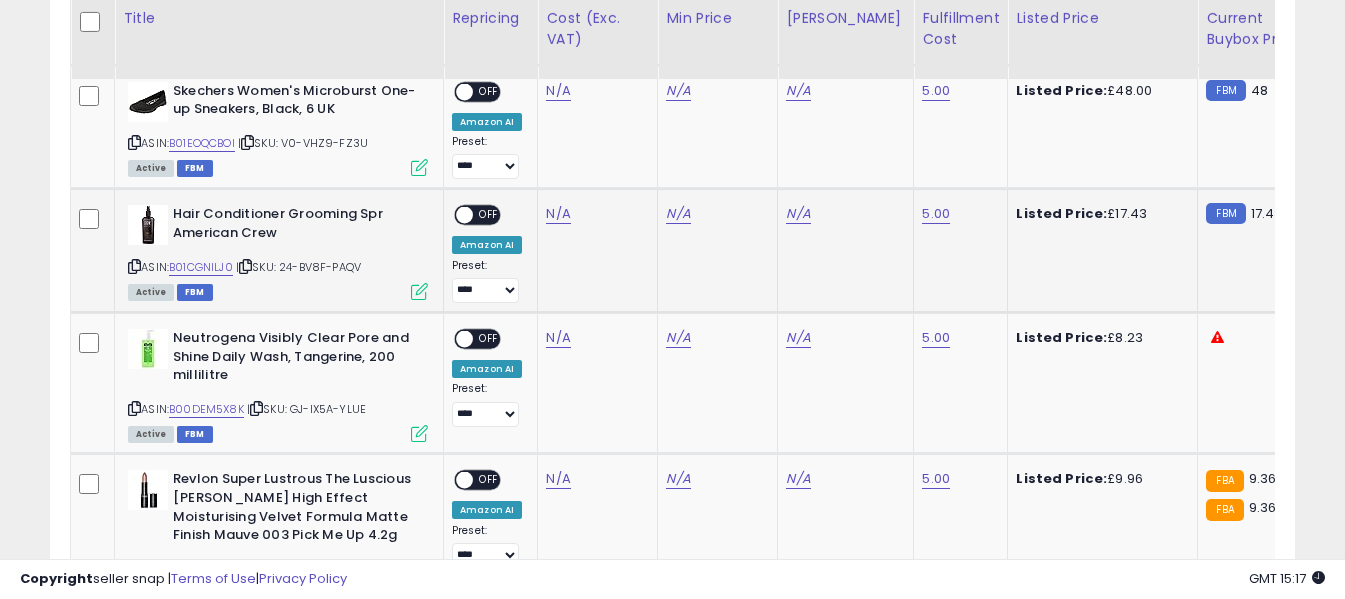click at bounding box center (134, 266) 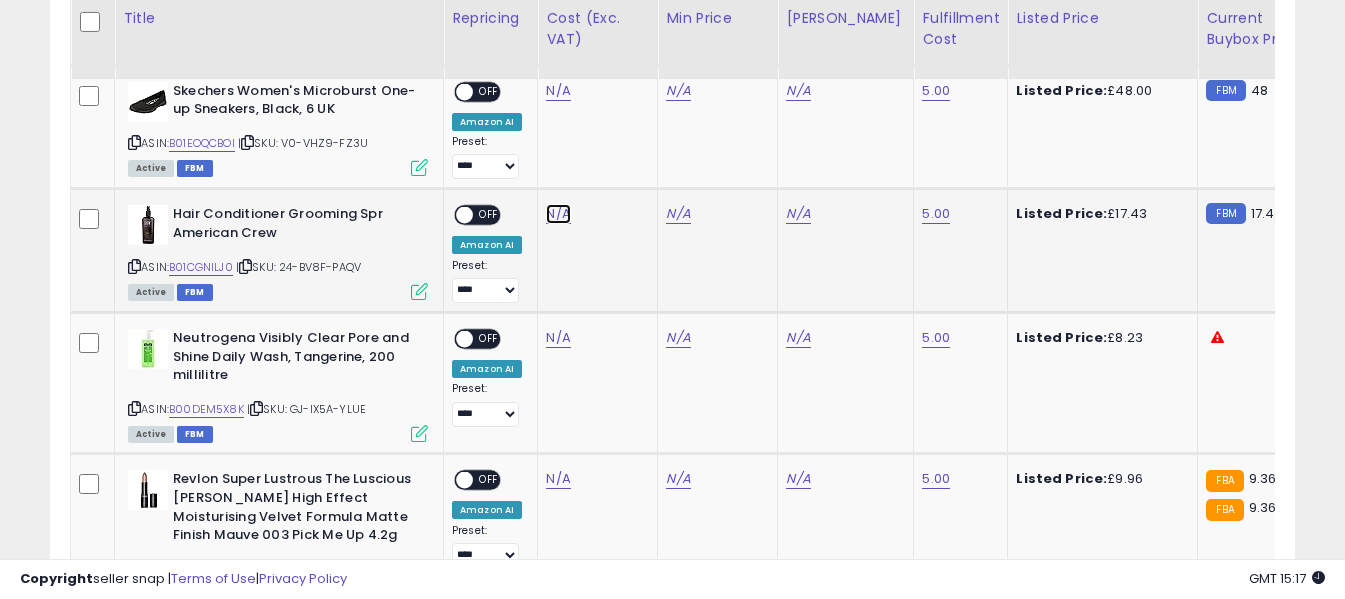 click on "N/A" at bounding box center [558, -1147] 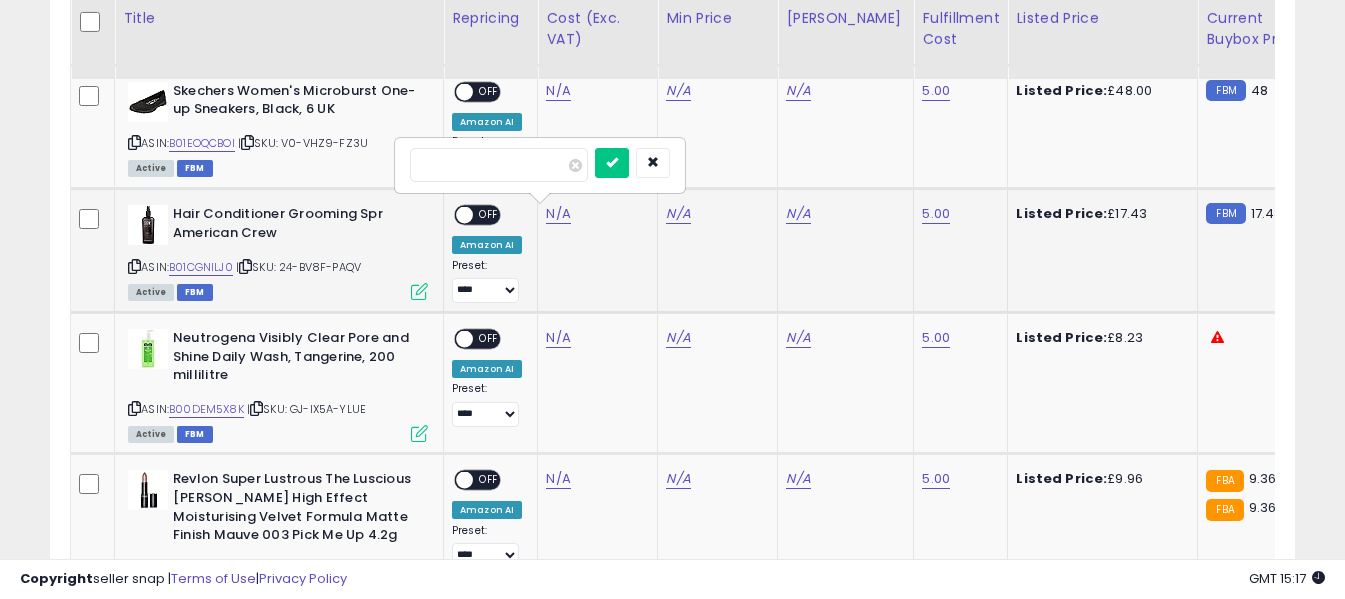 click at bounding box center [499, 165] 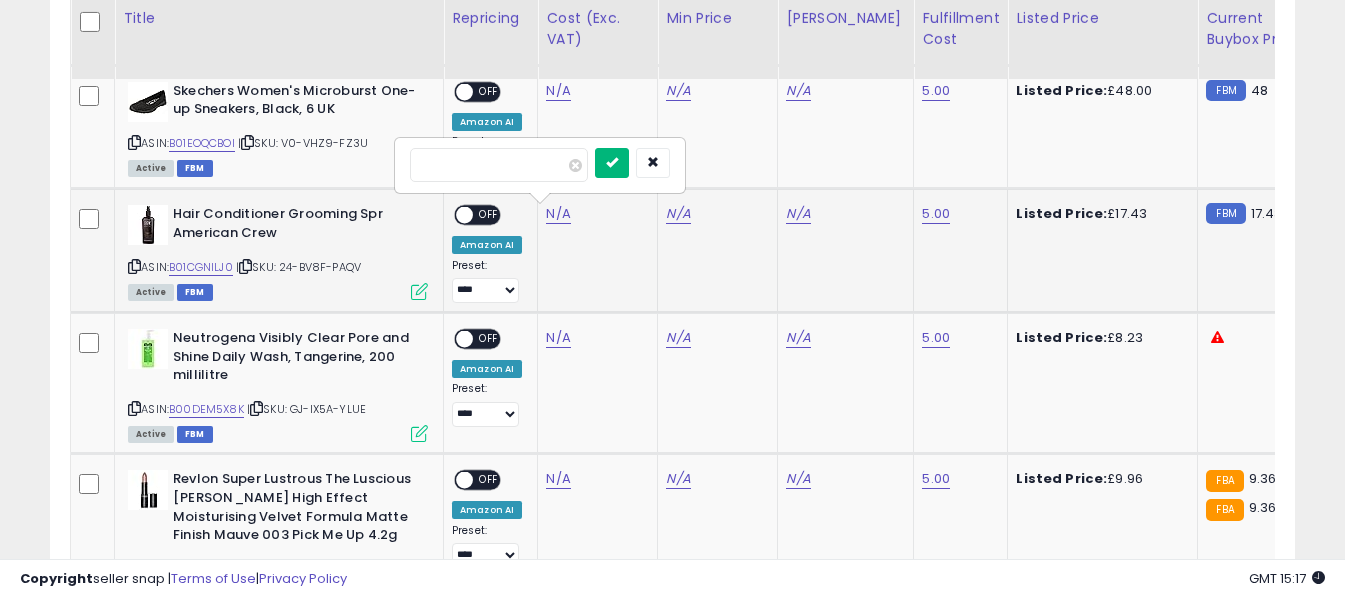 type on "****" 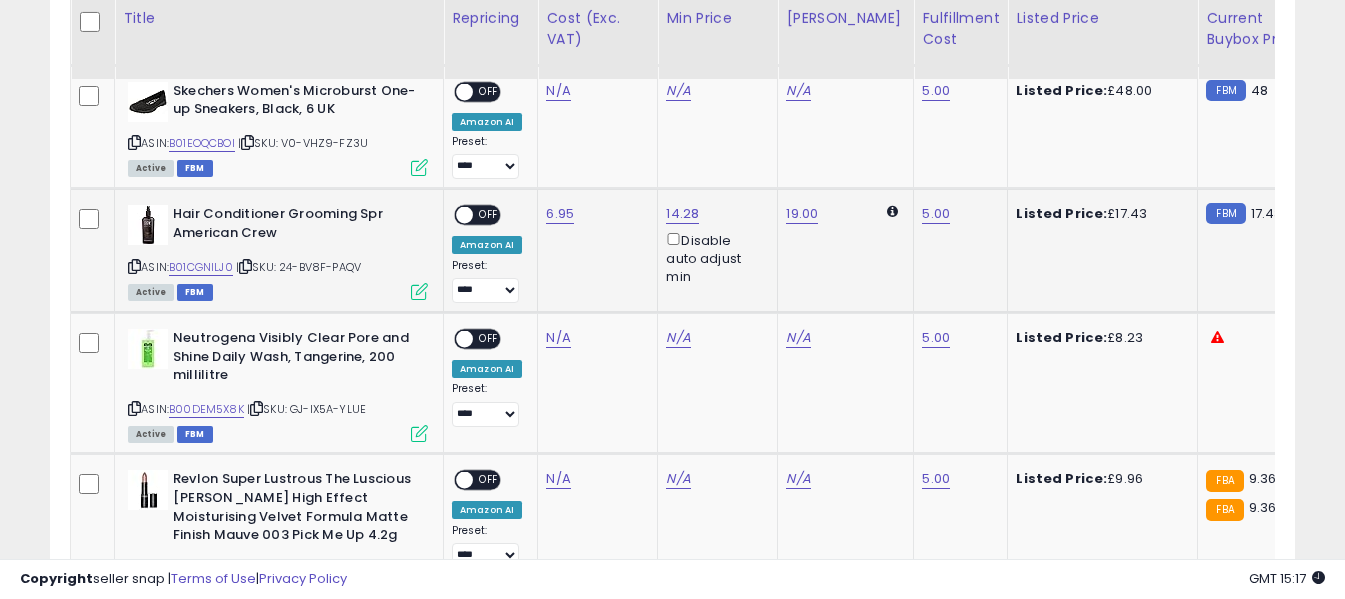 click on "OFF" at bounding box center (489, 215) 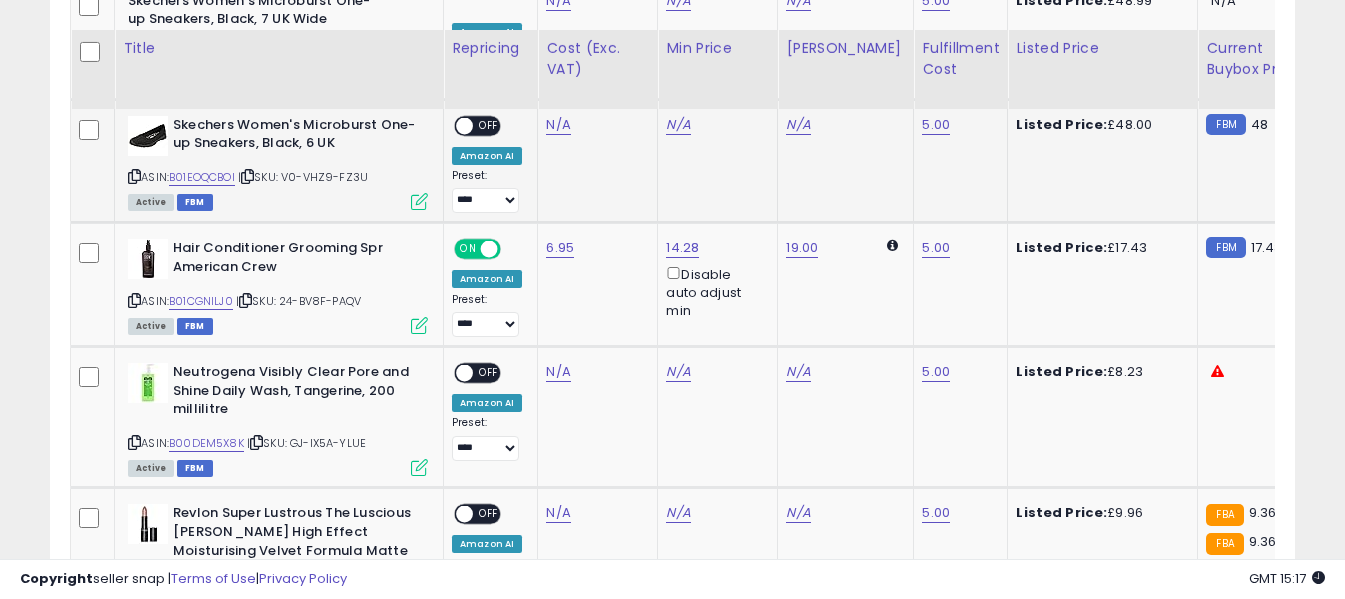 scroll, scrollTop: 2271, scrollLeft: 0, axis: vertical 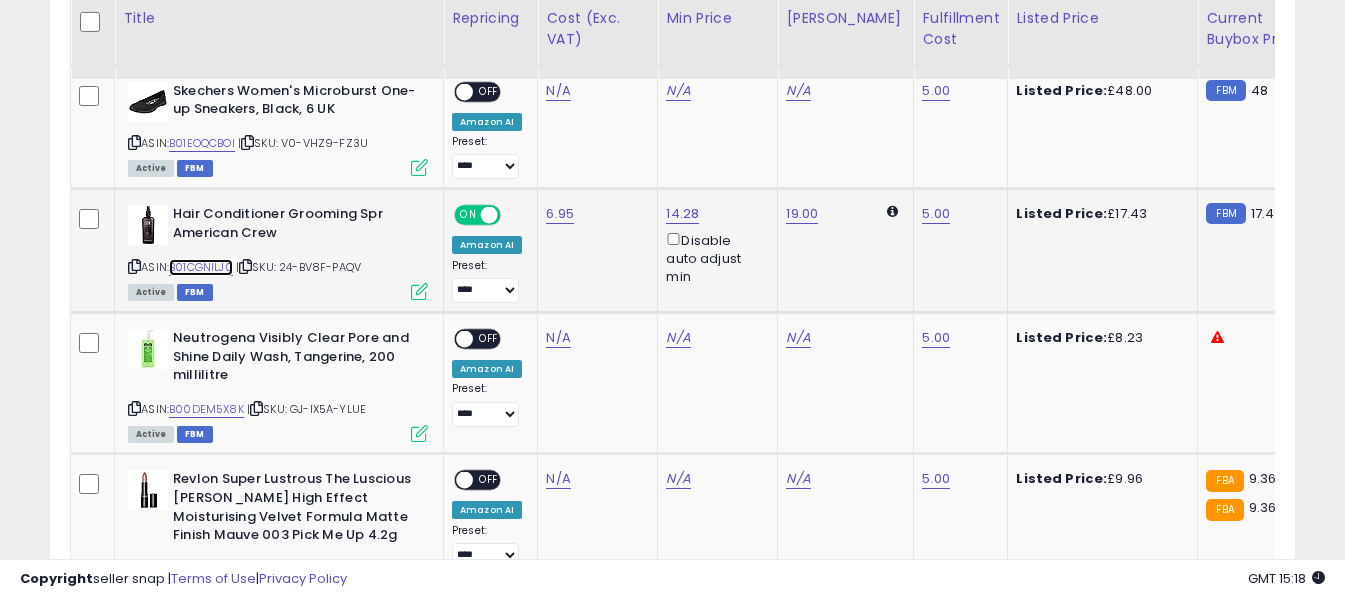 click on "B01CGNILJ0" at bounding box center (201, 267) 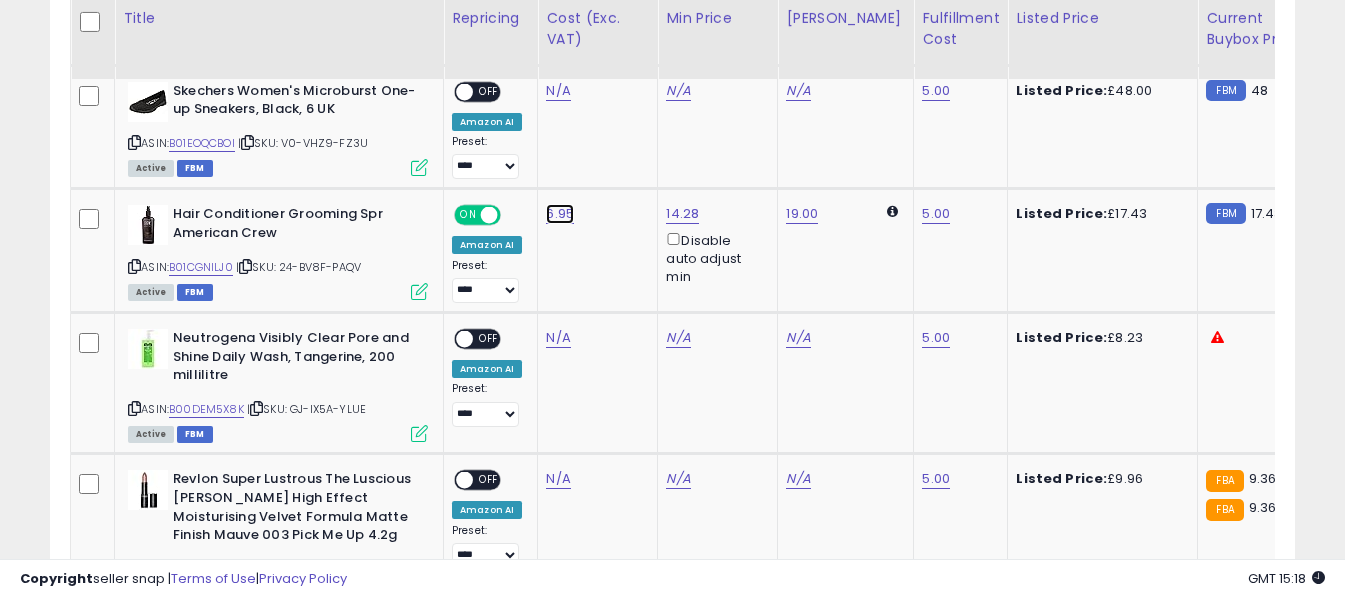 click on "6.95" at bounding box center [558, -1147] 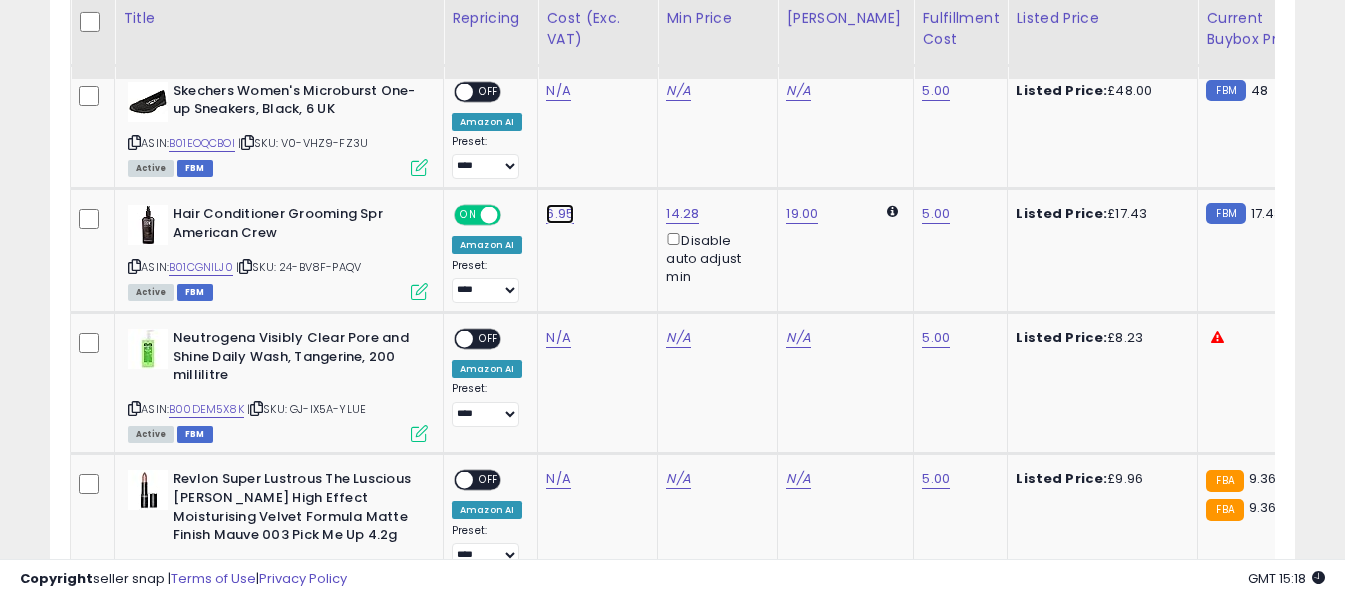 click on "6.95" at bounding box center (558, -1147) 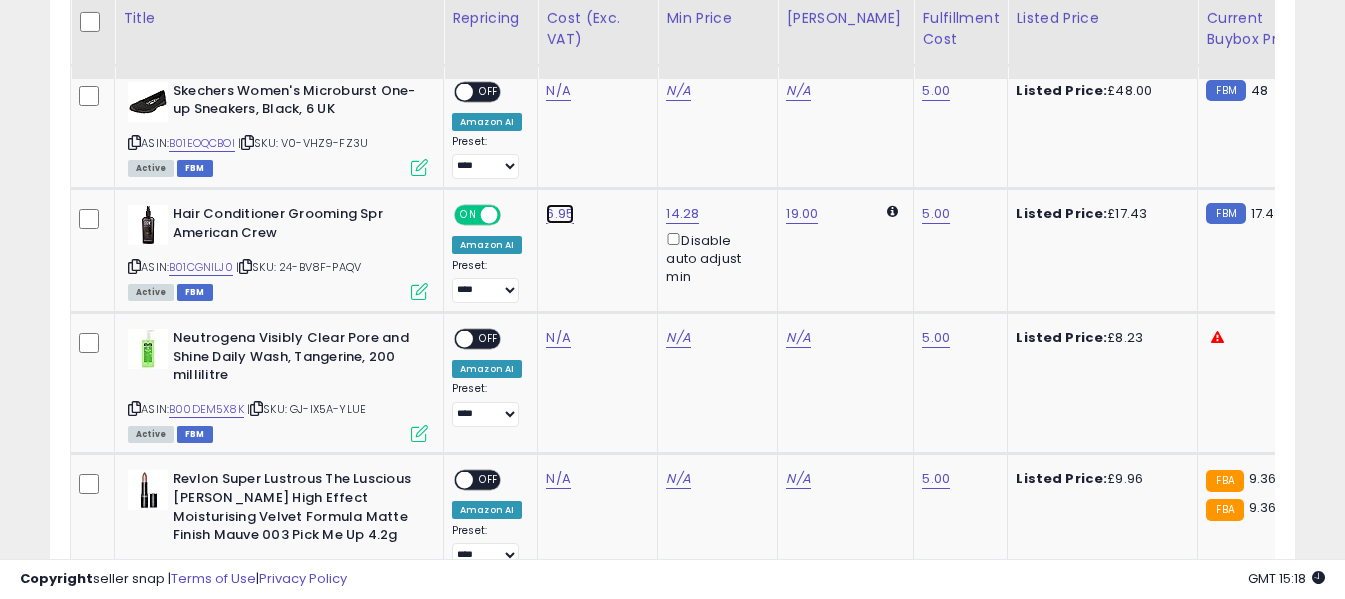 click on "6.95" at bounding box center [558, -1147] 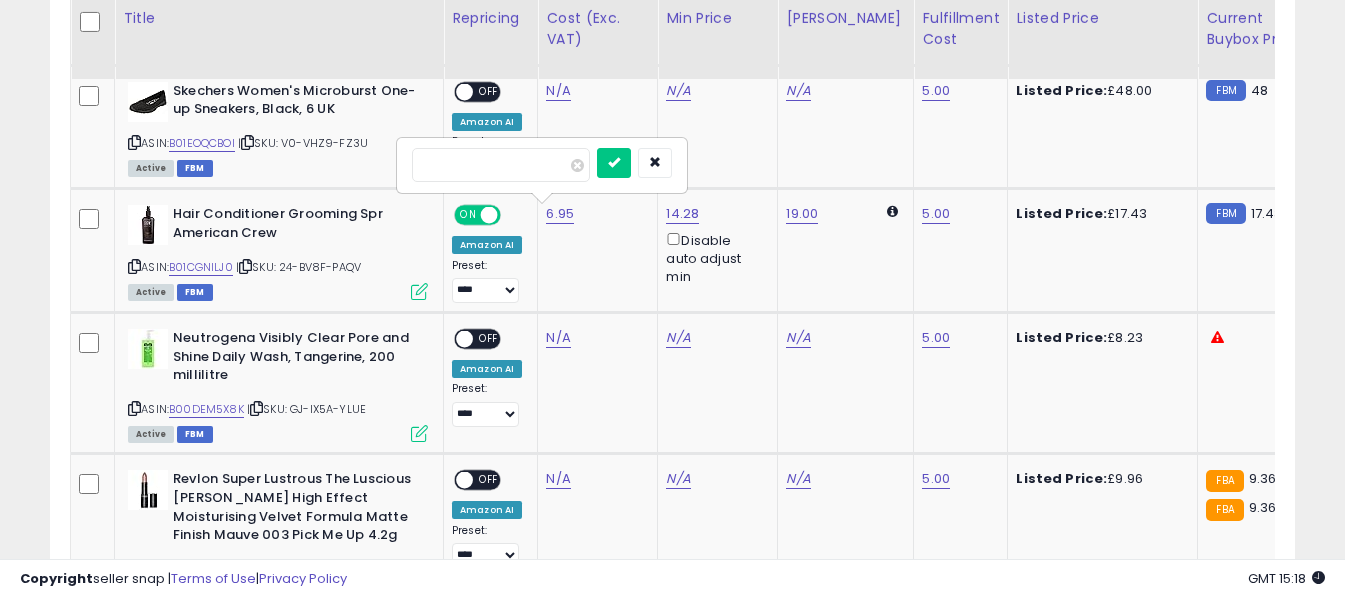 click on "****" at bounding box center (501, 165) 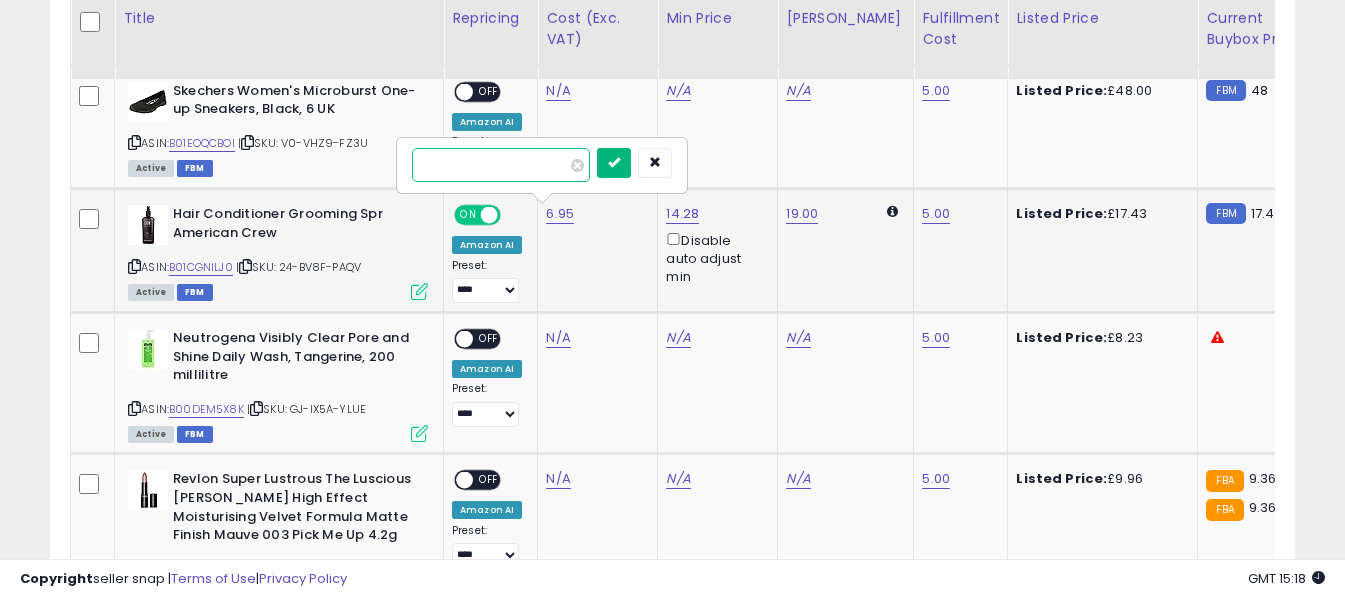 type on "****" 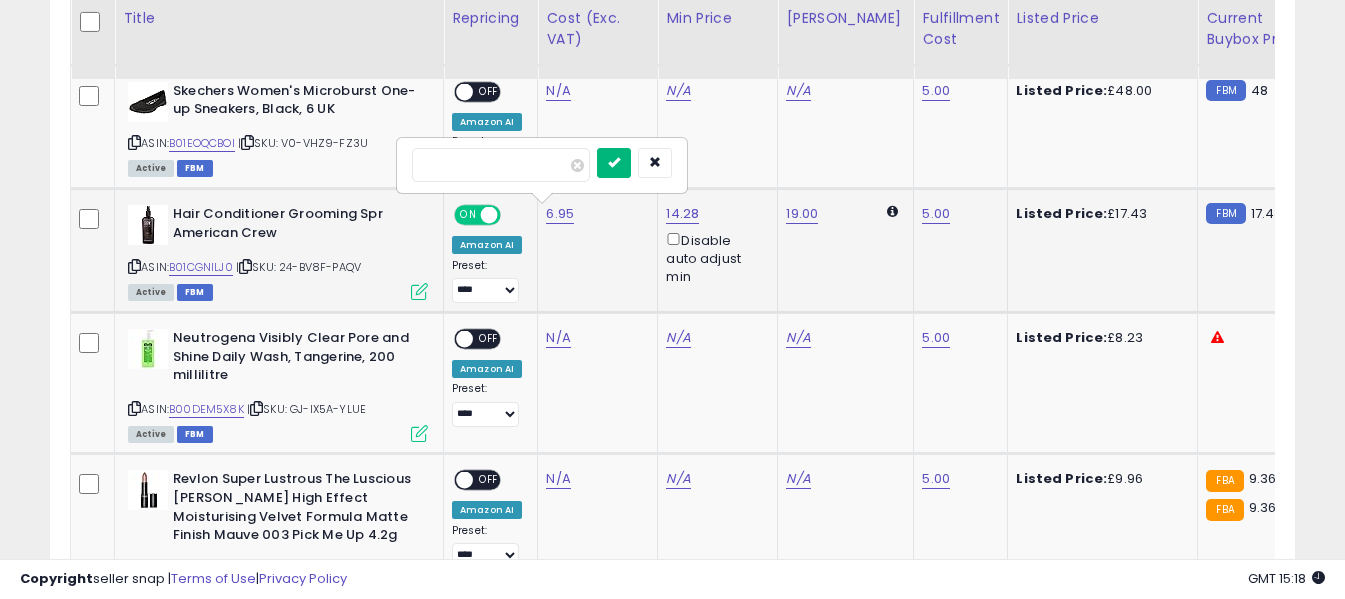 click at bounding box center (614, 162) 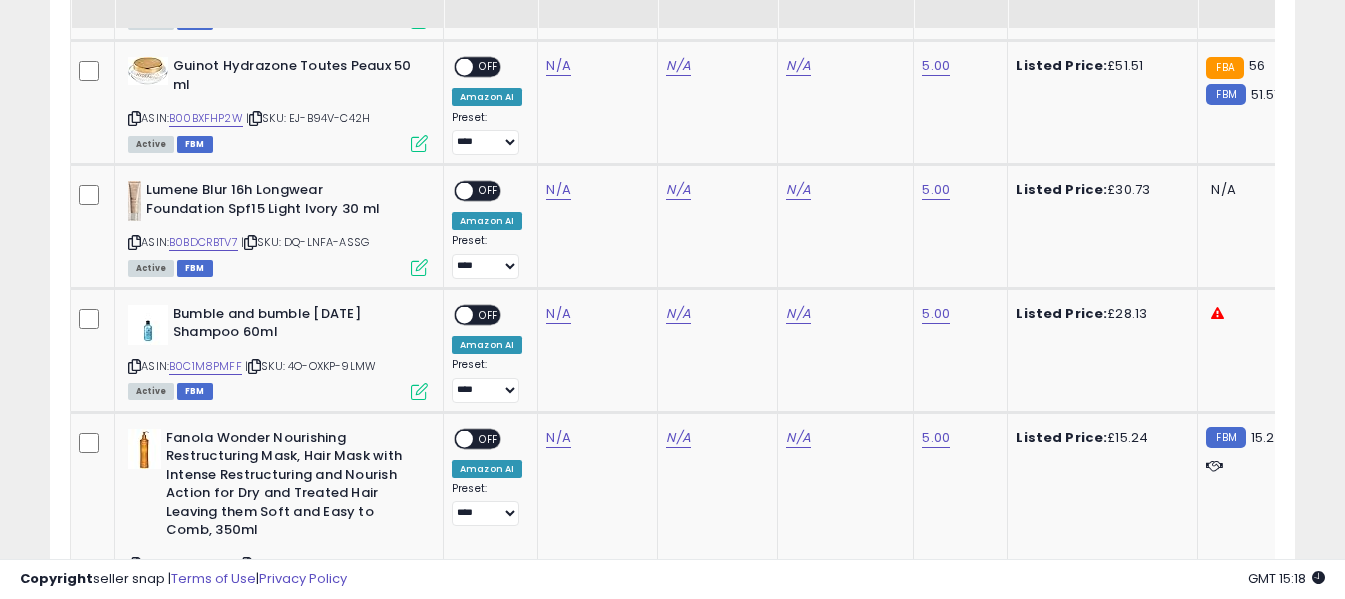 scroll, scrollTop: 2871, scrollLeft: 0, axis: vertical 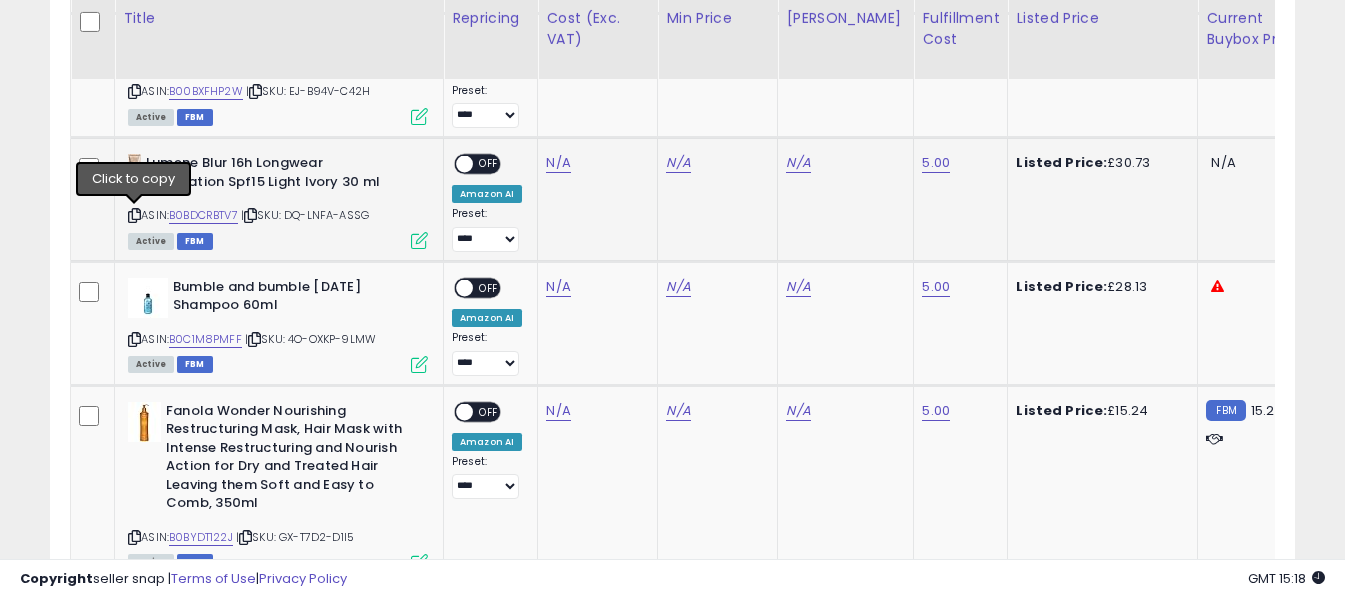 click at bounding box center [134, 215] 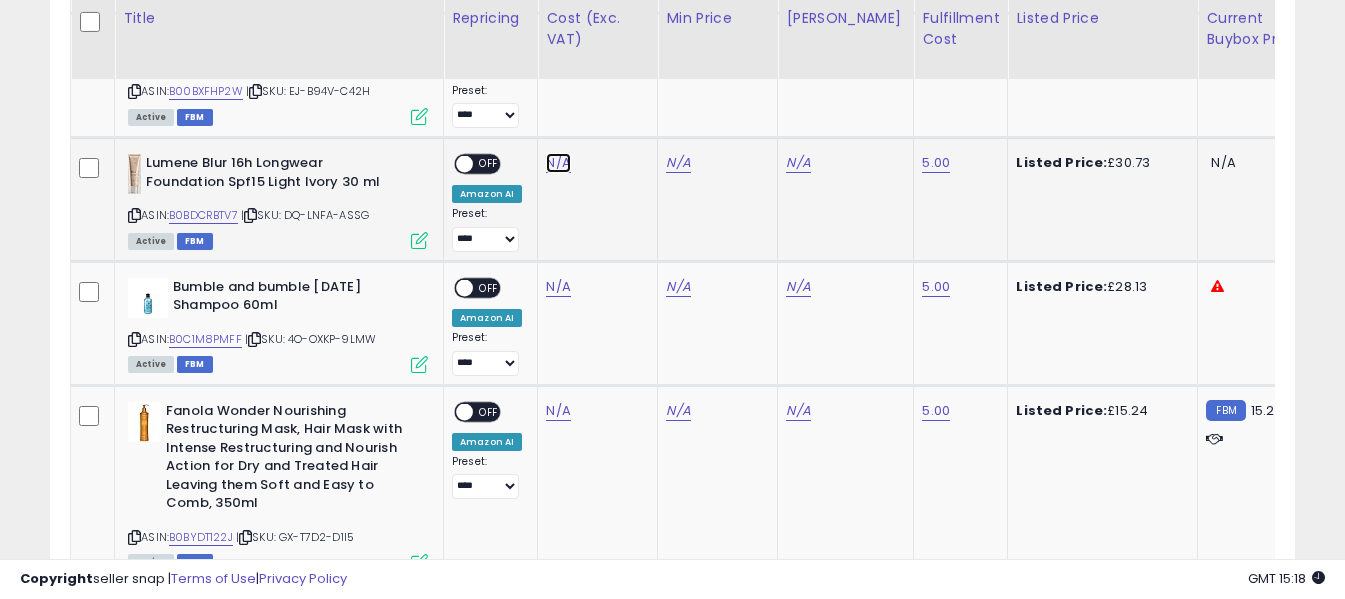 click on "N/A" at bounding box center (558, -1747) 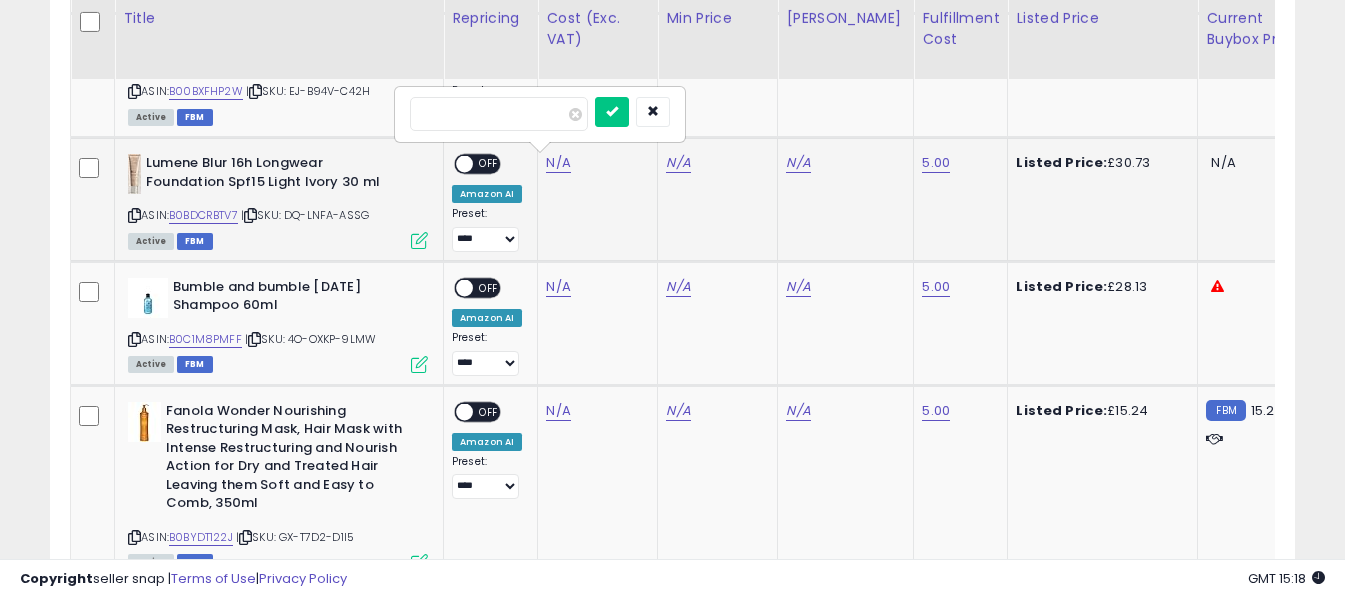 click at bounding box center [499, 114] 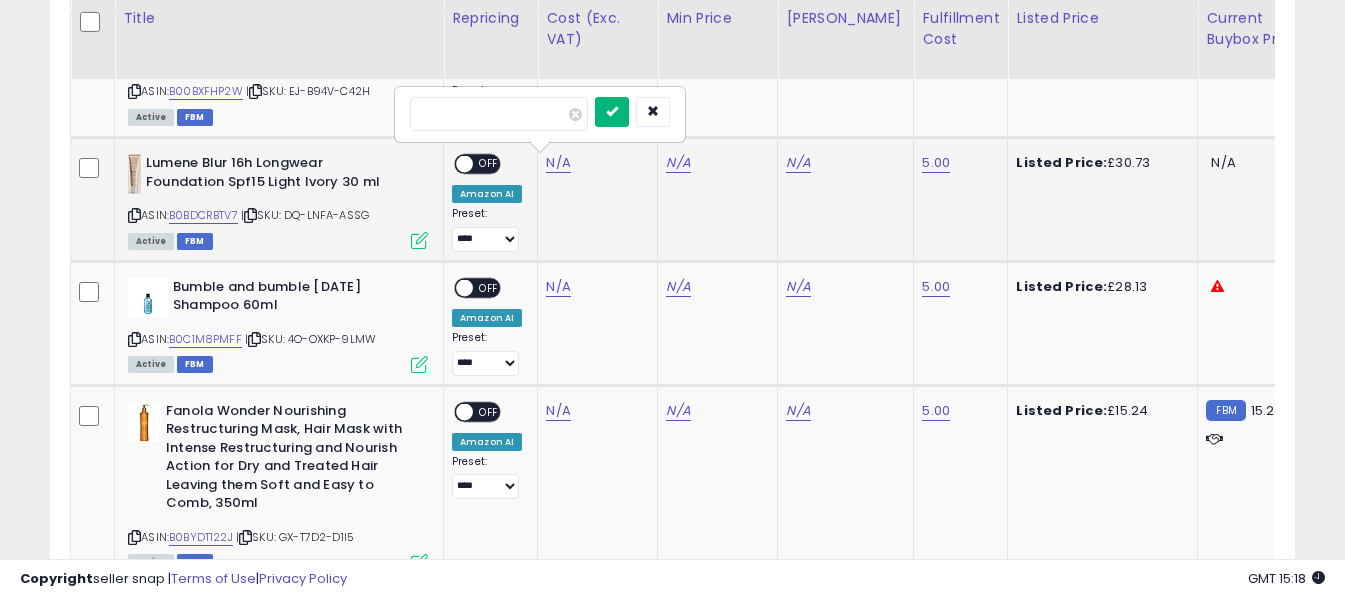 type on "*****" 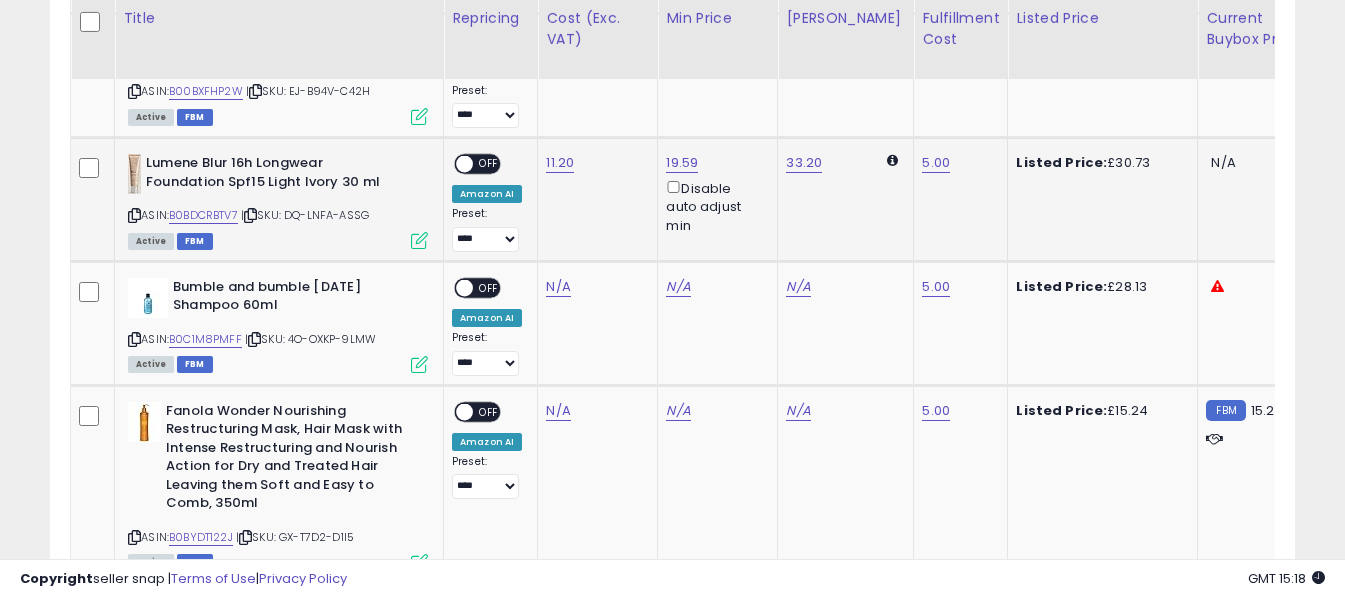 click on "OFF" at bounding box center [489, 164] 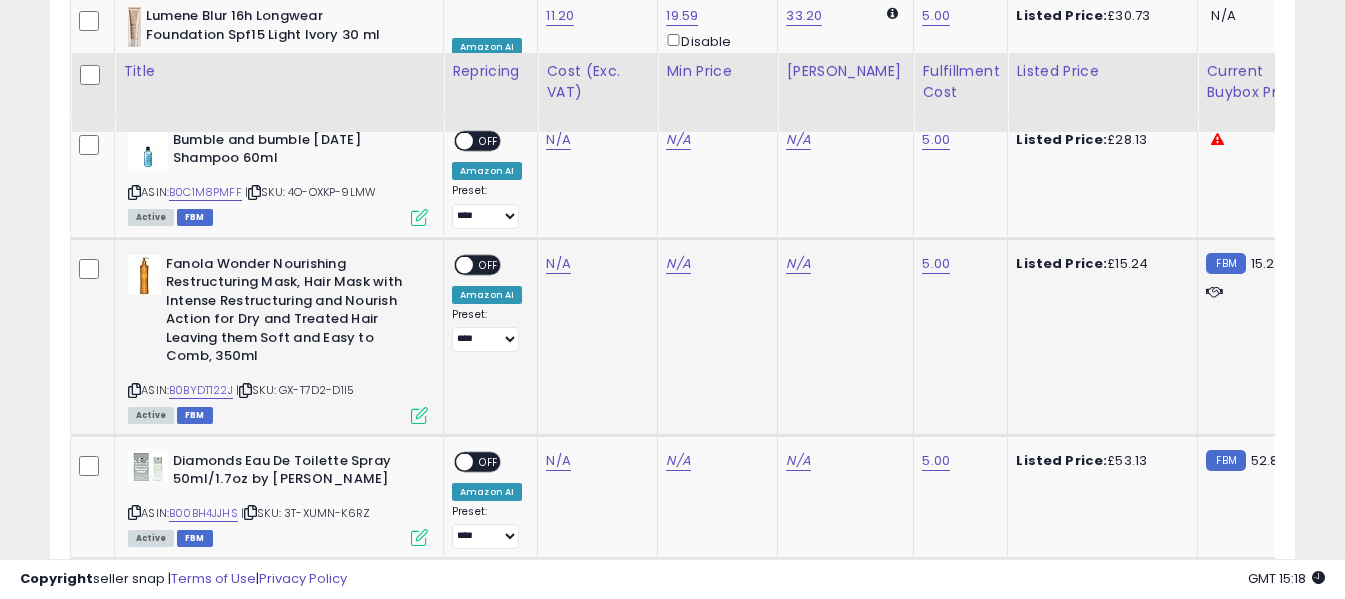 scroll, scrollTop: 2971, scrollLeft: 0, axis: vertical 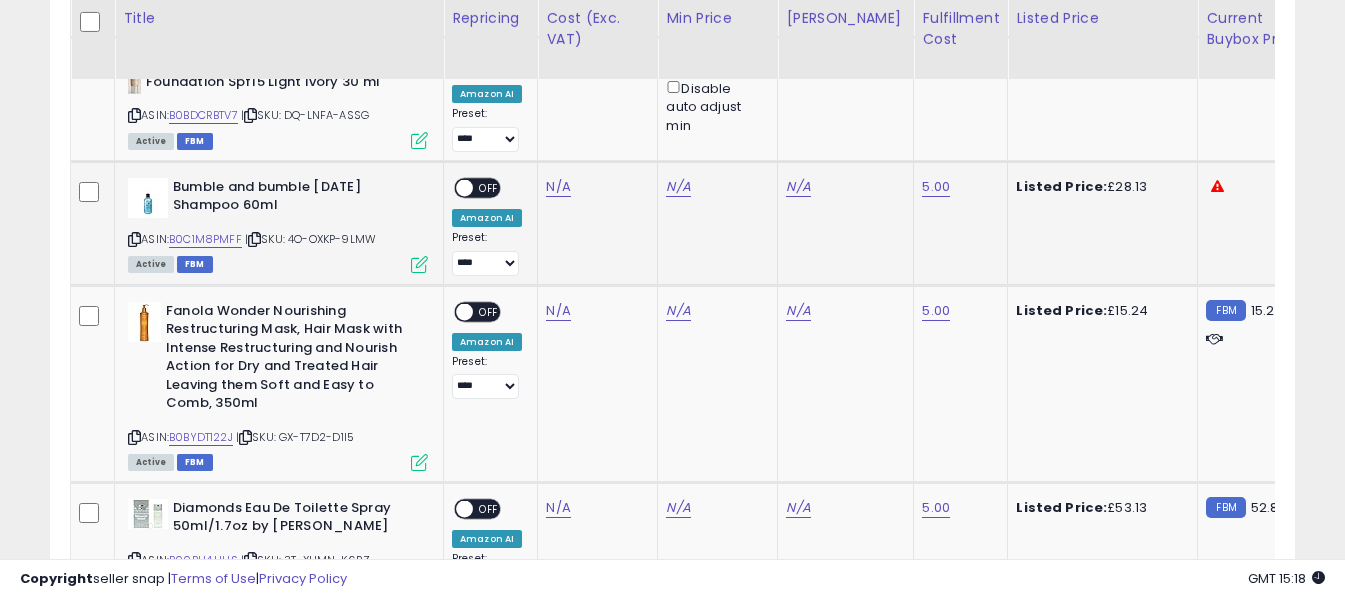 click on "ASIN:  B0C1M8PMFF    |   SKU: 4O-OXKP-9LMW Active FBM" at bounding box center [278, 224] 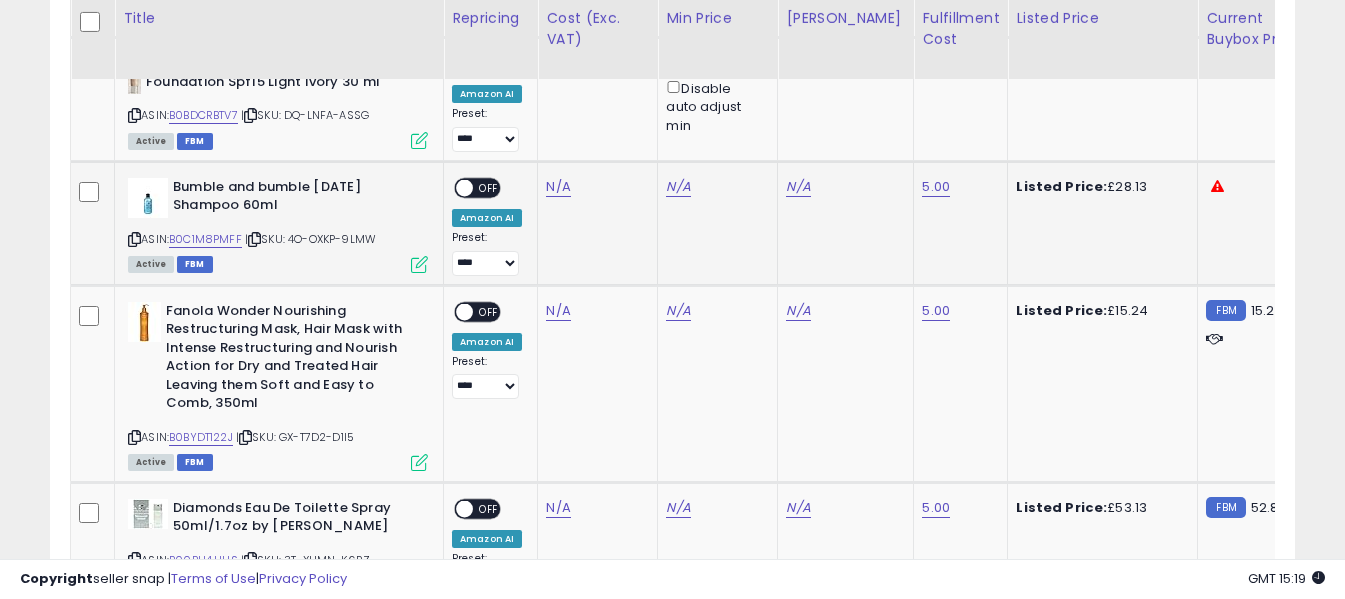 click at bounding box center (134, 239) 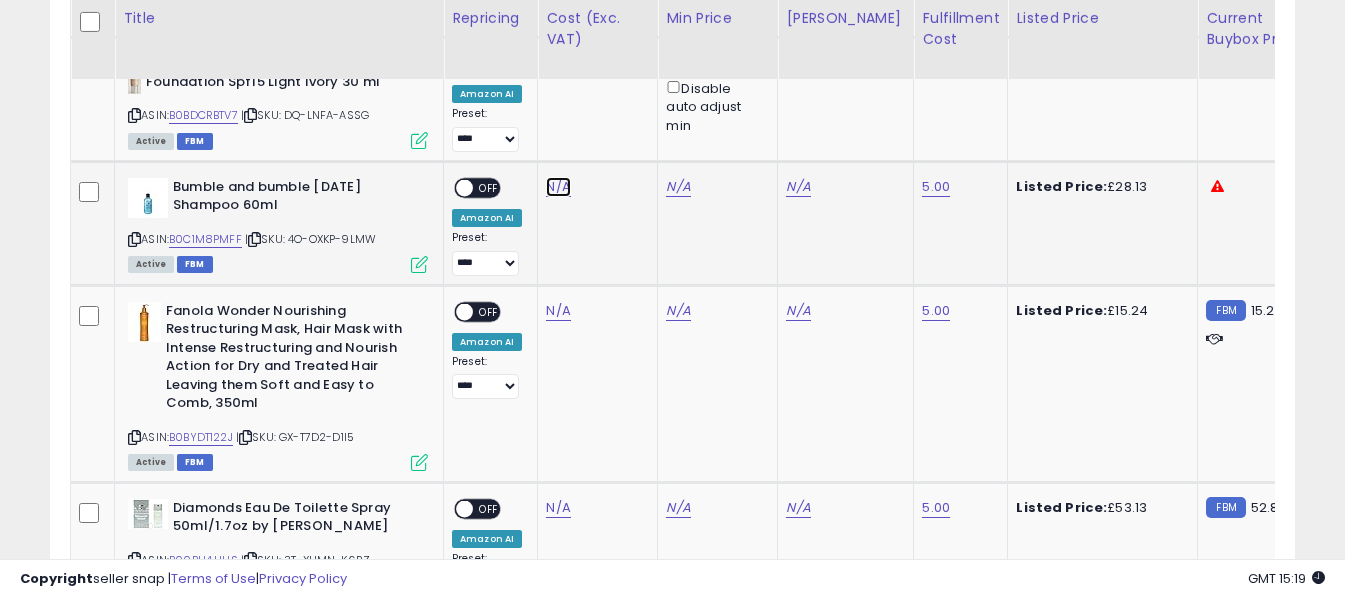 click on "N/A" at bounding box center [558, -1847] 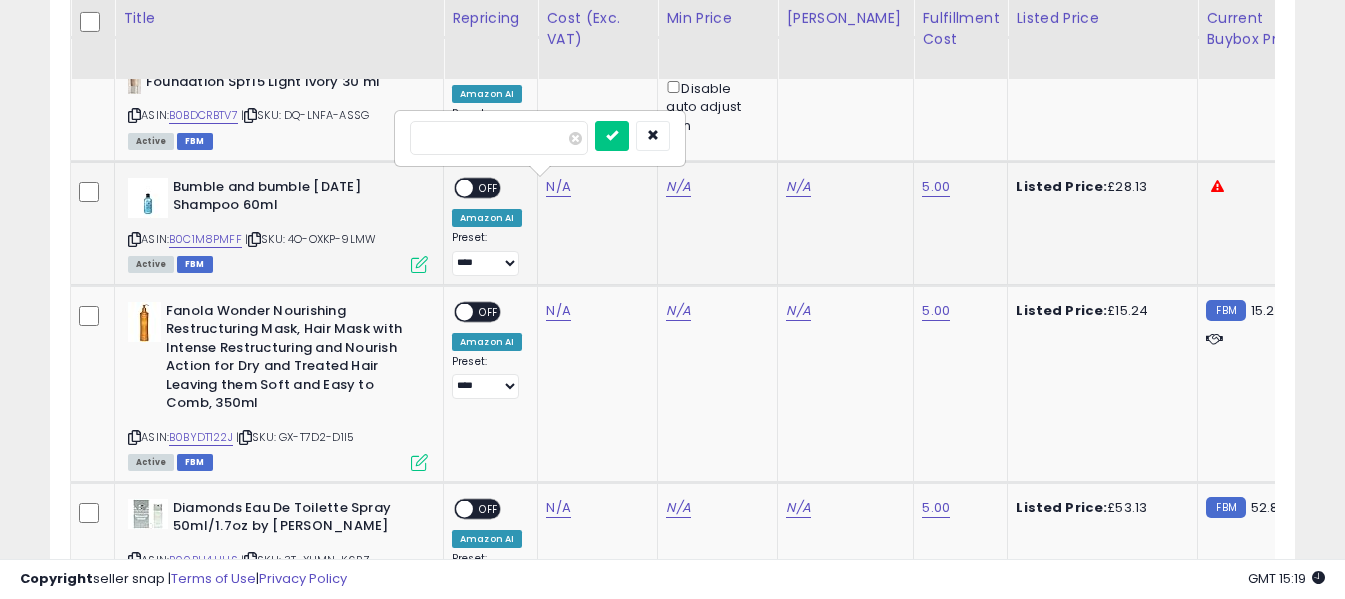 click at bounding box center [499, 138] 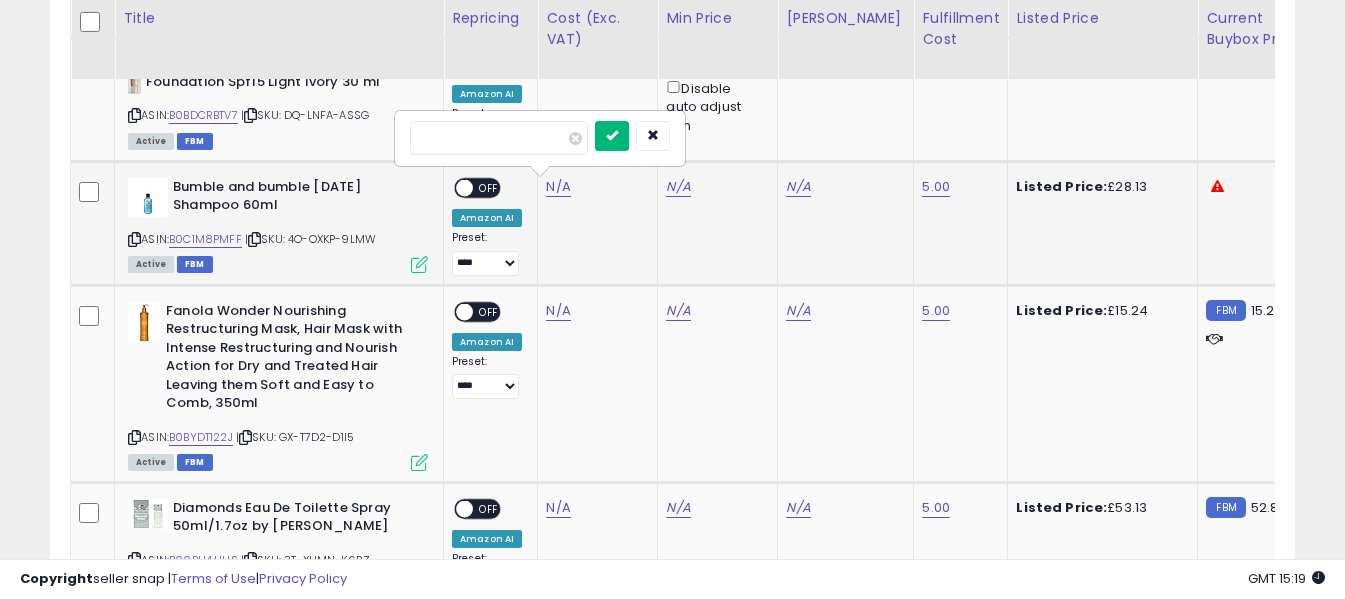 type on "*****" 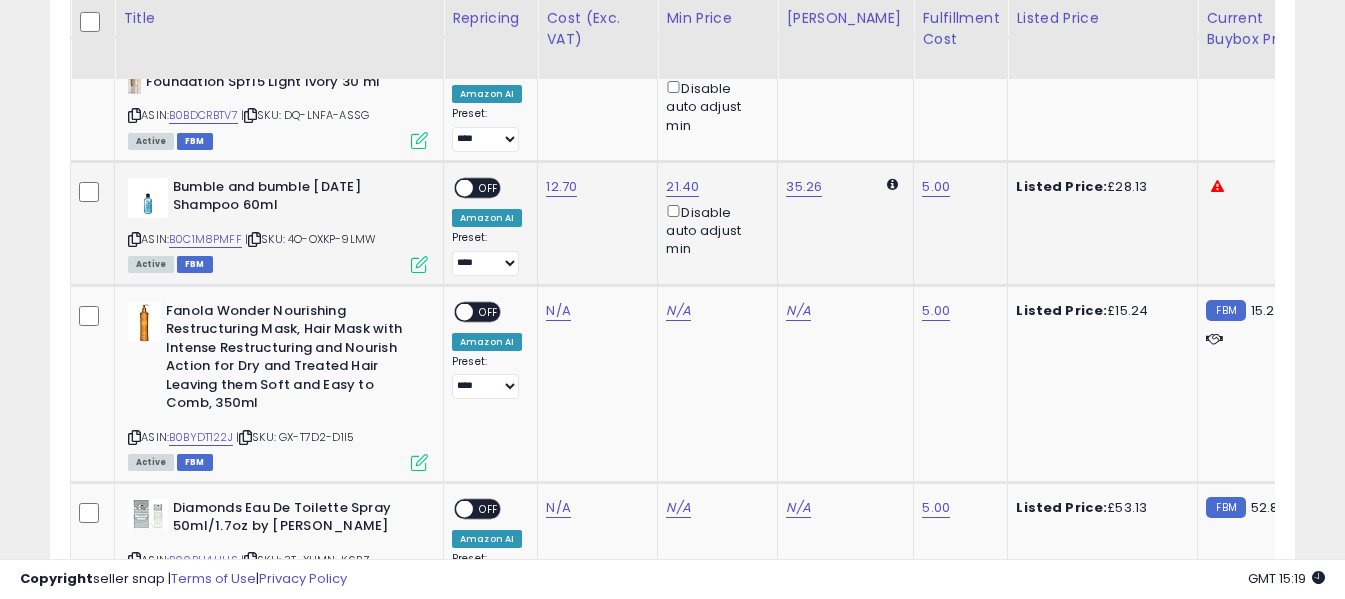click on "OFF" at bounding box center [489, 187] 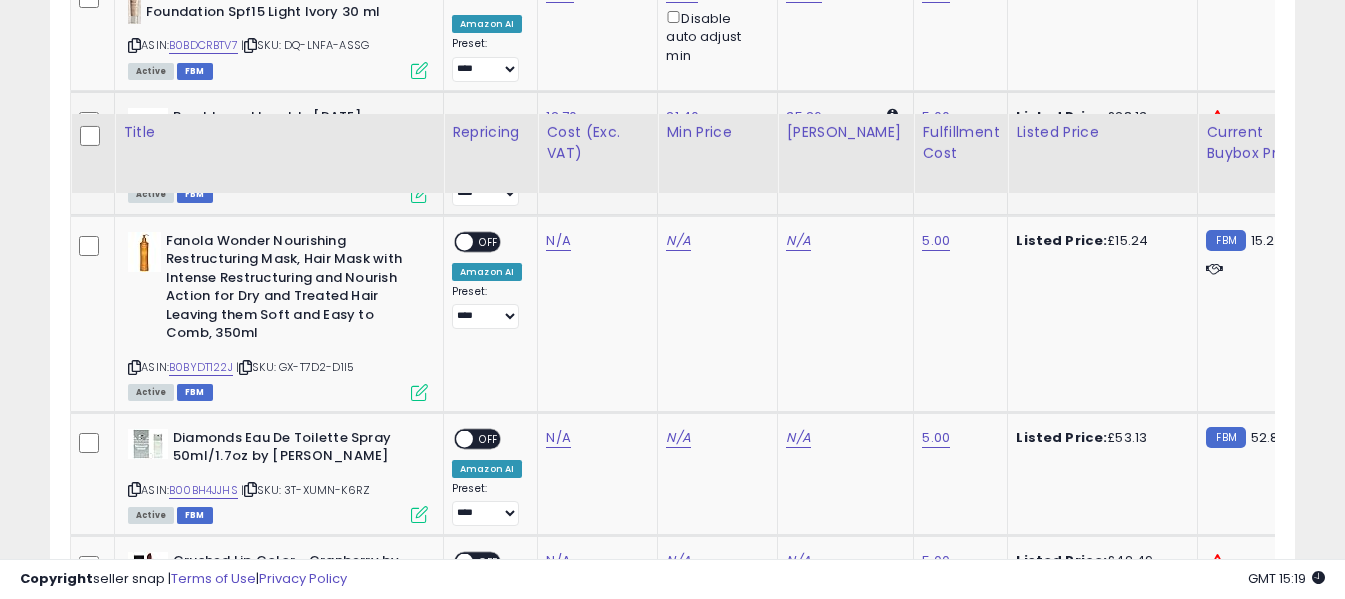 scroll, scrollTop: 3171, scrollLeft: 0, axis: vertical 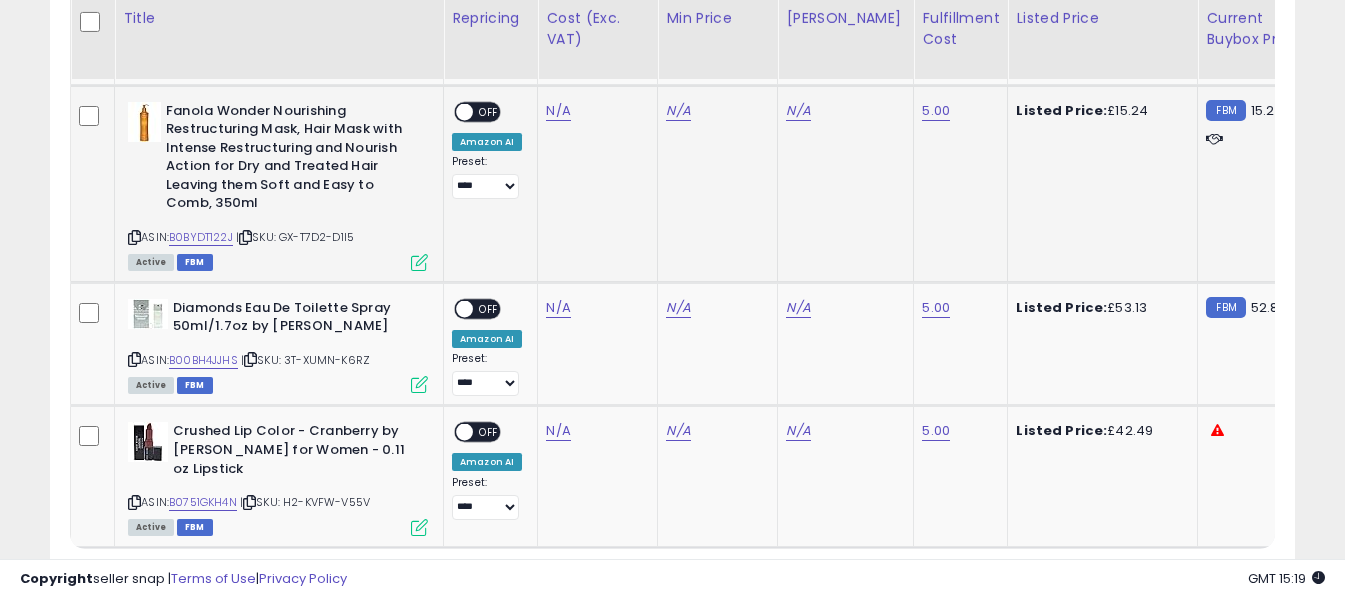 click at bounding box center (134, 237) 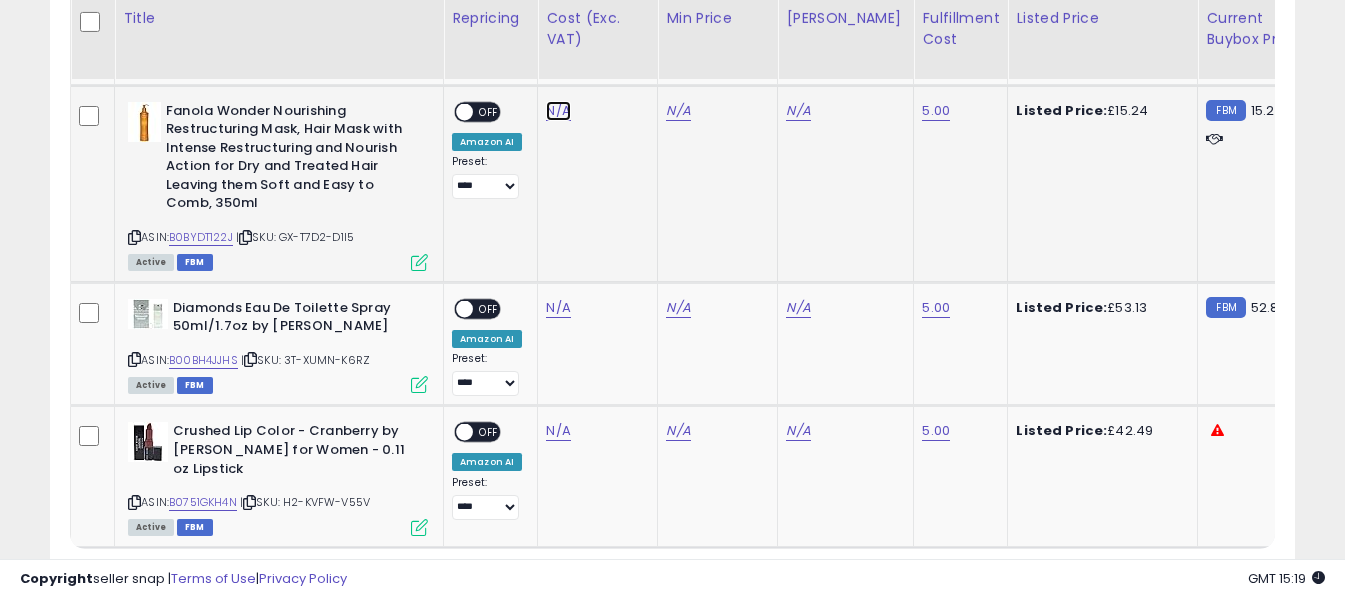 click on "N/A" at bounding box center (558, -2047) 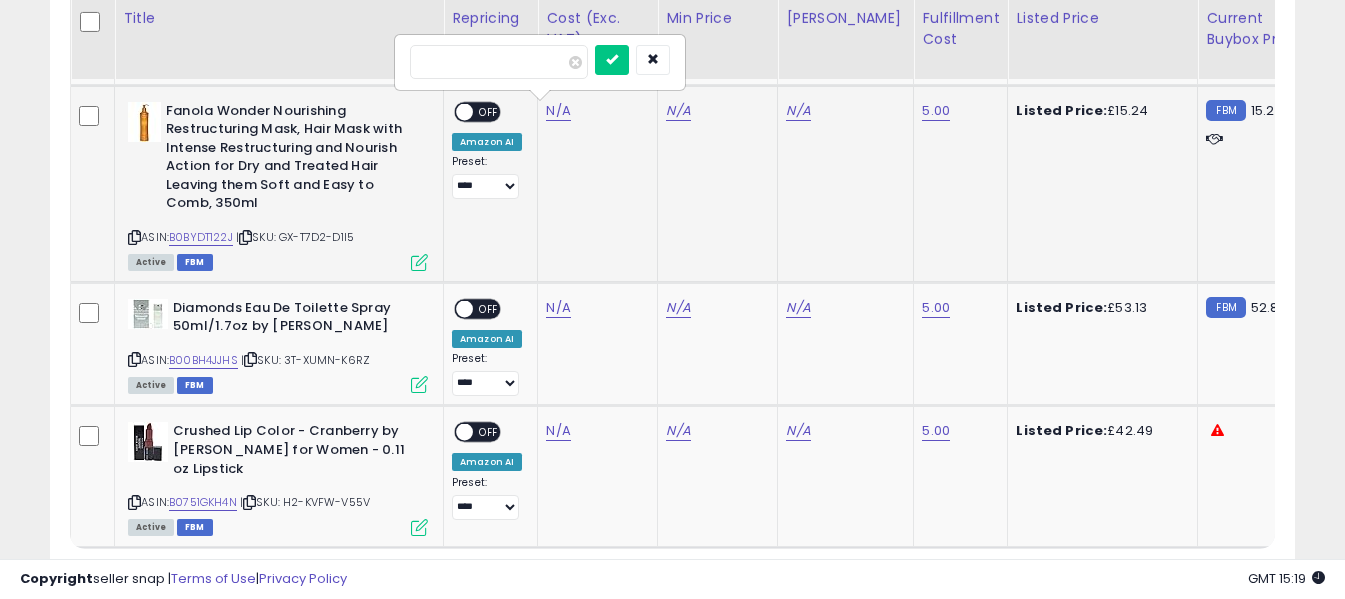 click at bounding box center [499, 62] 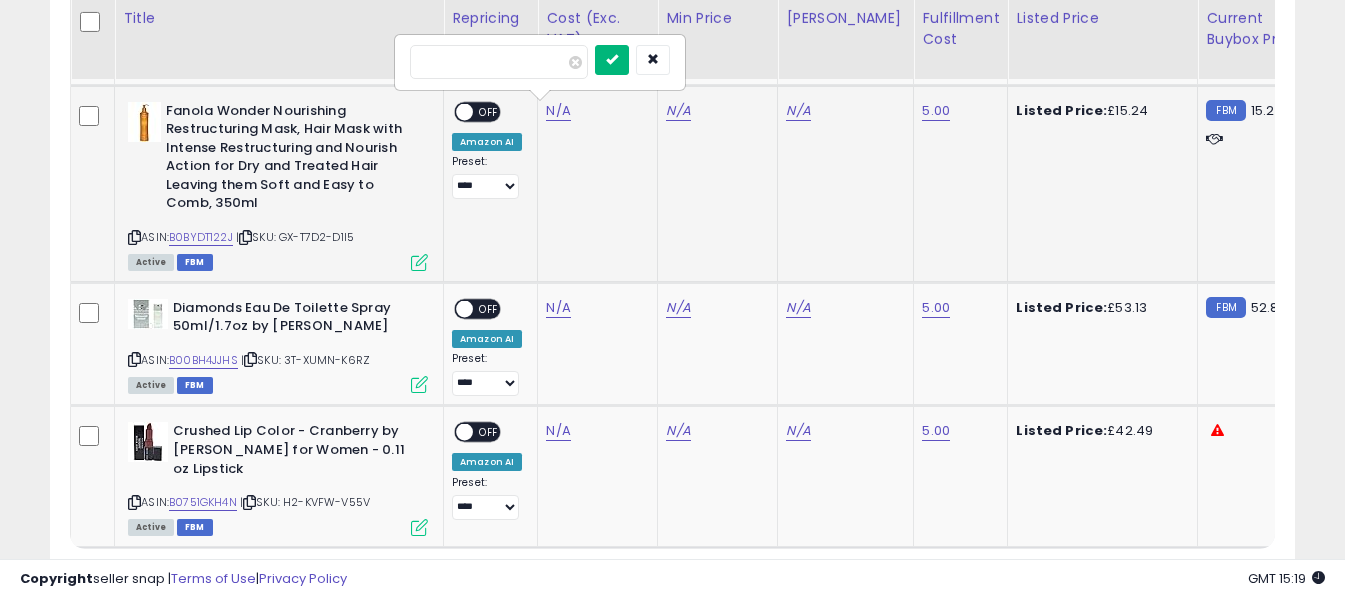 type on "****" 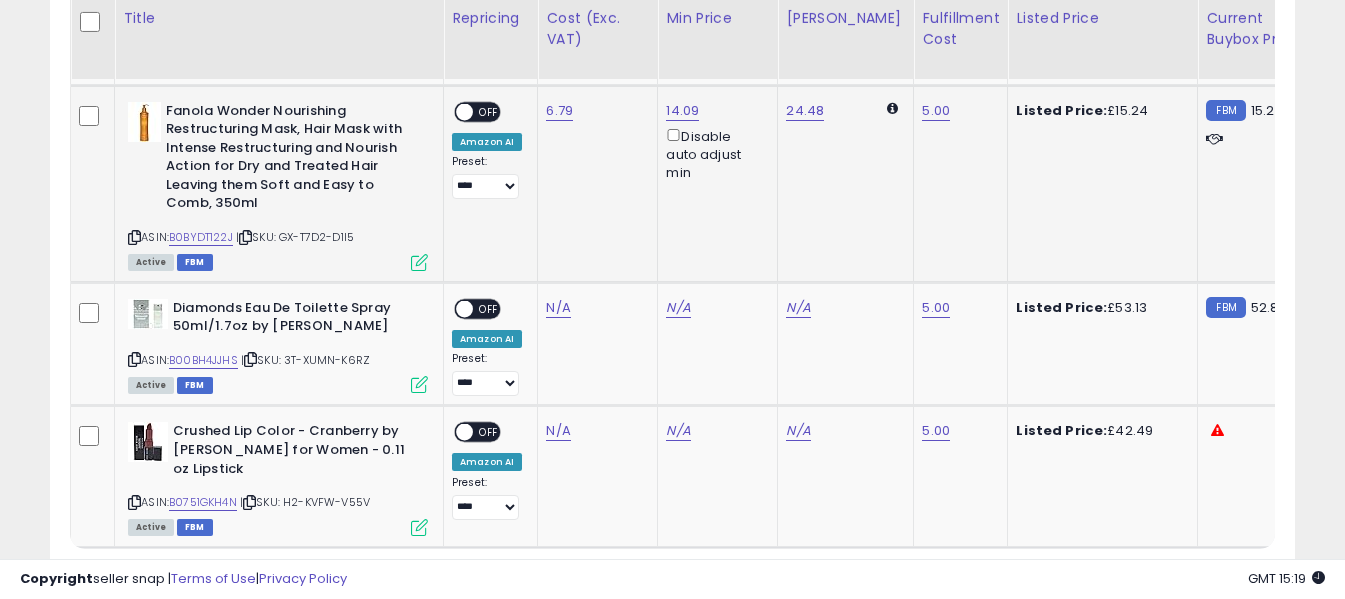 click on "OFF" at bounding box center [489, 111] 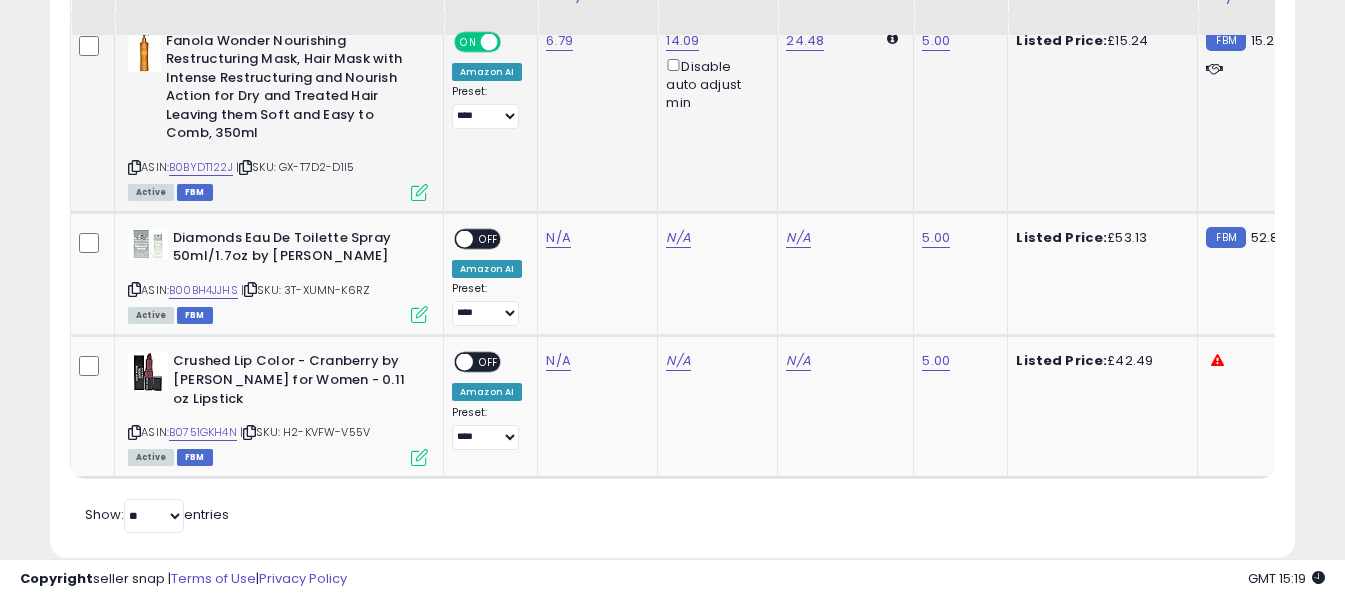 scroll, scrollTop: 3271, scrollLeft: 0, axis: vertical 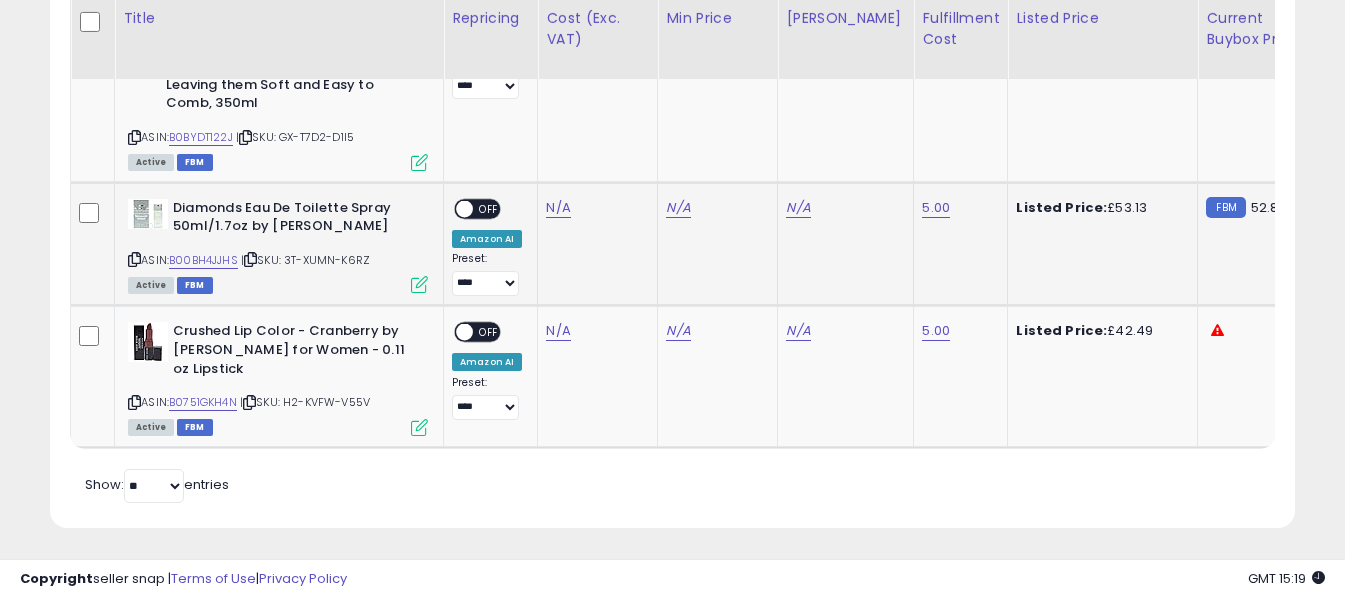 click at bounding box center (134, 259) 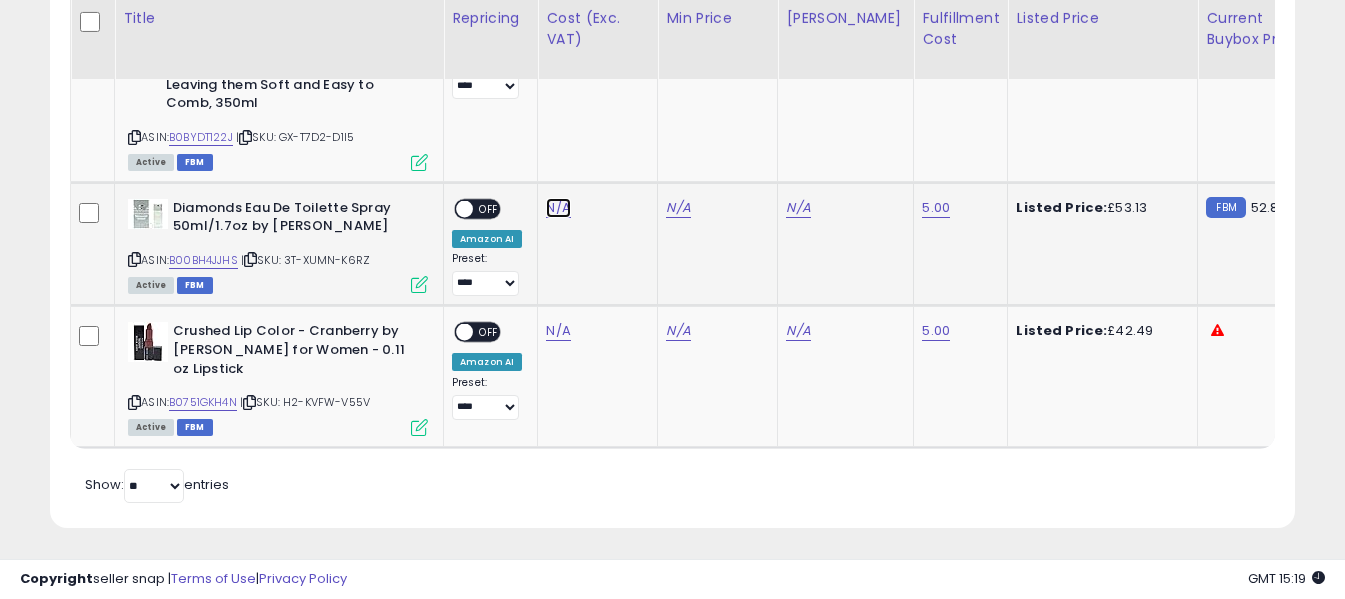 click on "N/A" at bounding box center [558, -2147] 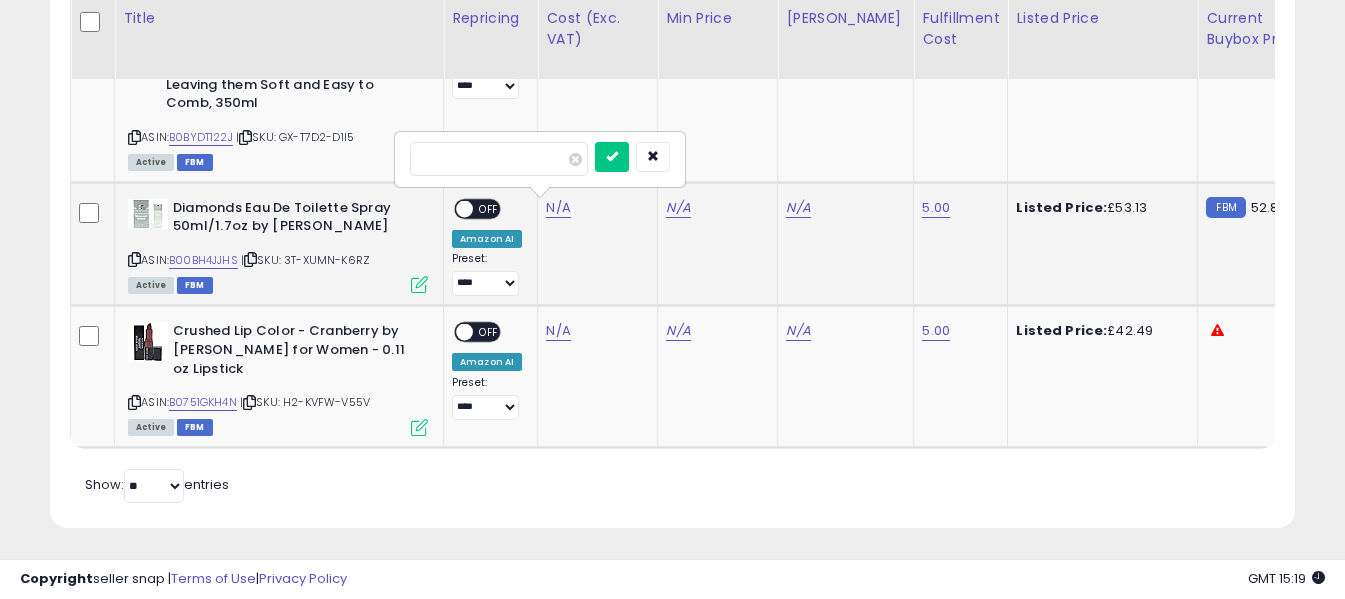 click at bounding box center (499, 159) 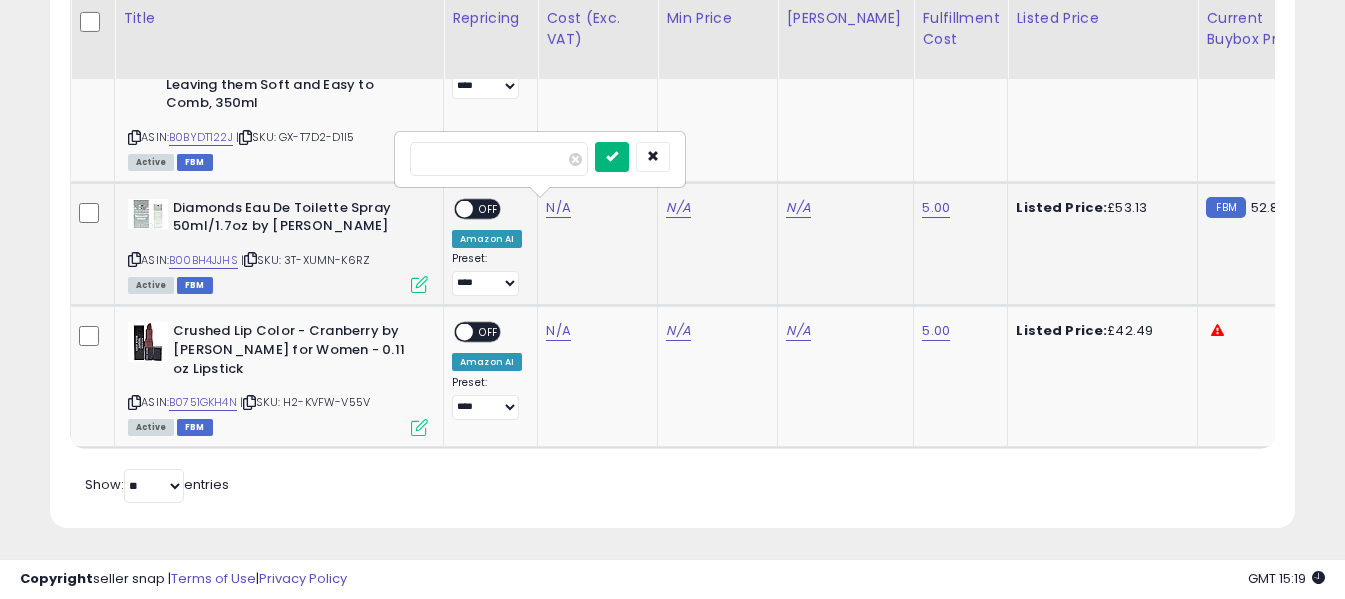 type on "*****" 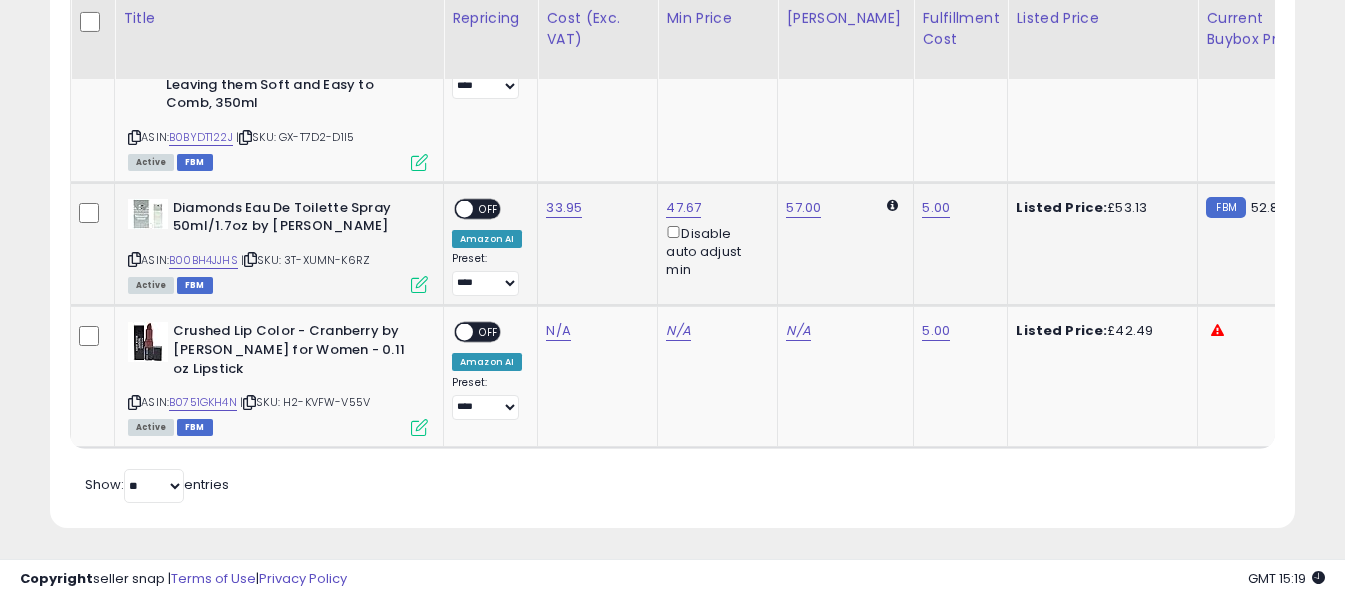 click on "OFF" at bounding box center (489, 208) 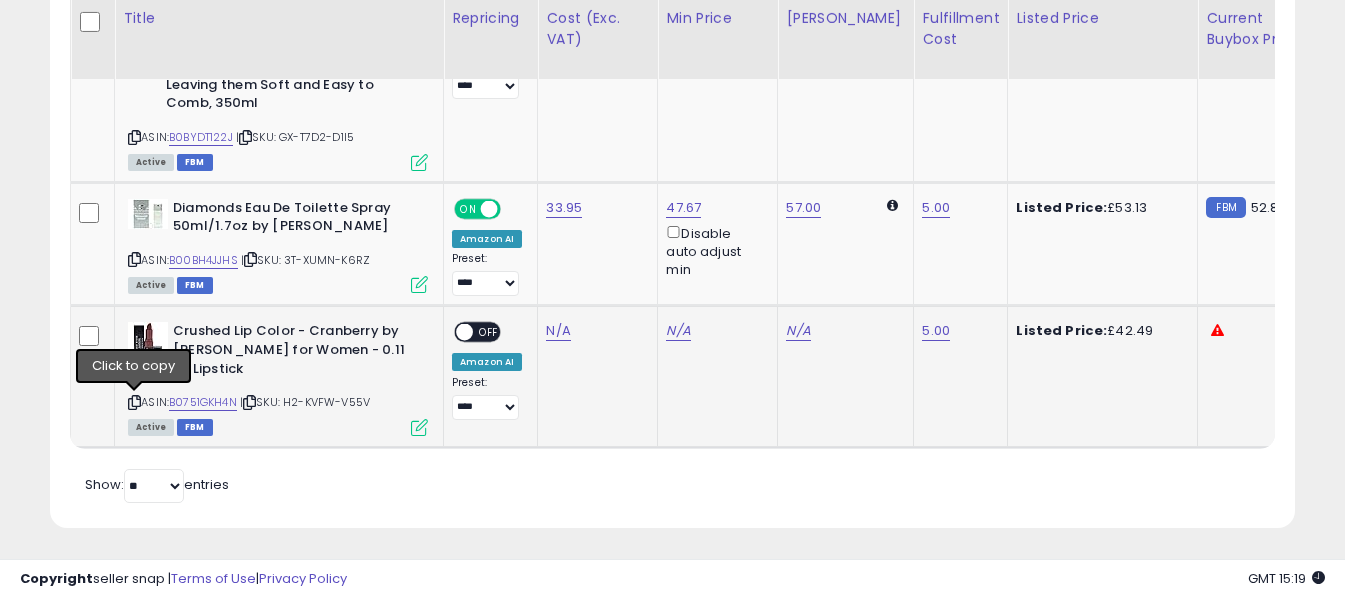 click at bounding box center (134, 402) 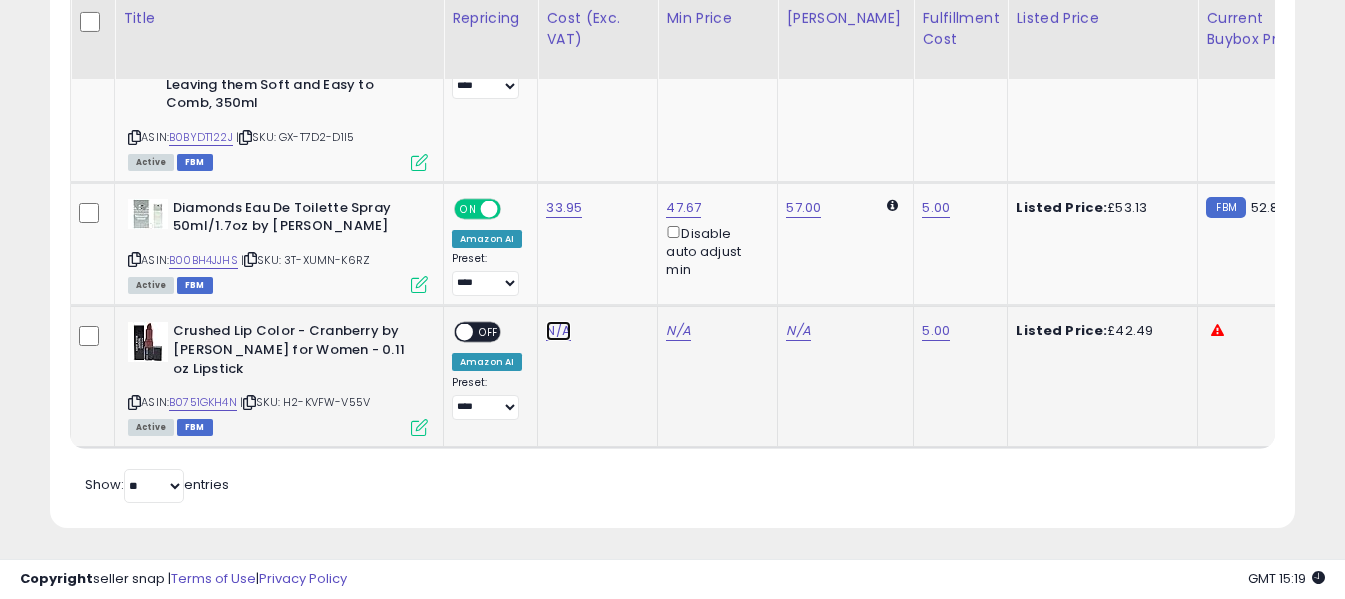 click on "N/A" at bounding box center (558, -2147) 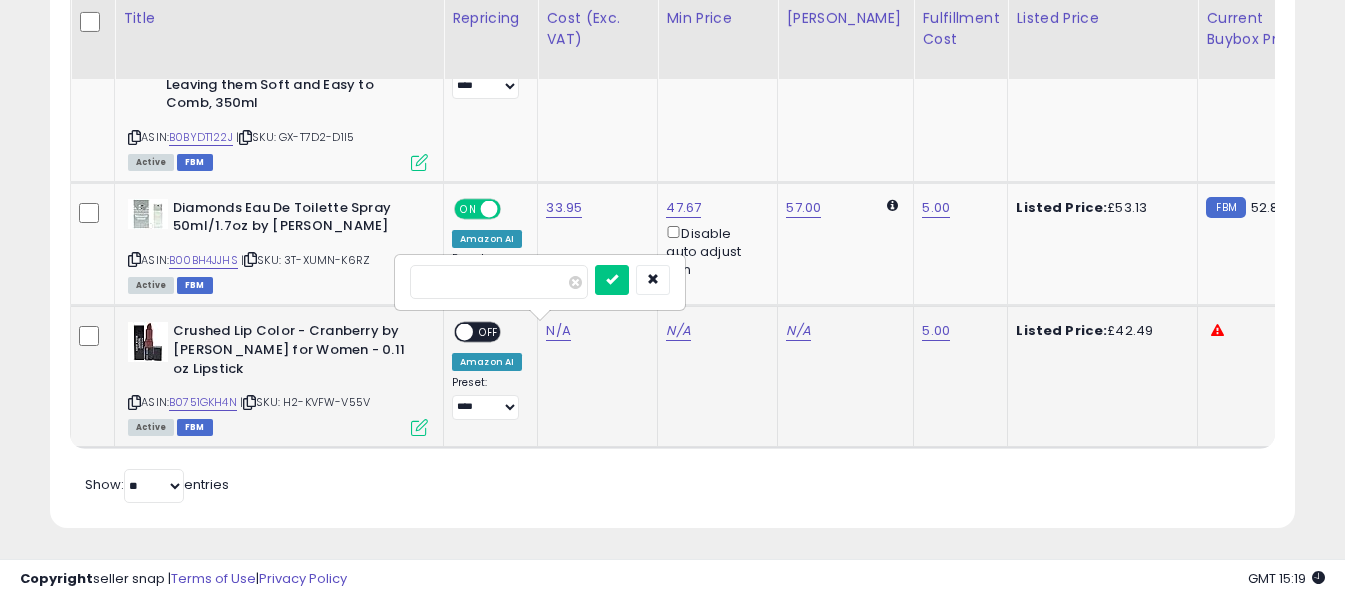 click at bounding box center [499, 282] 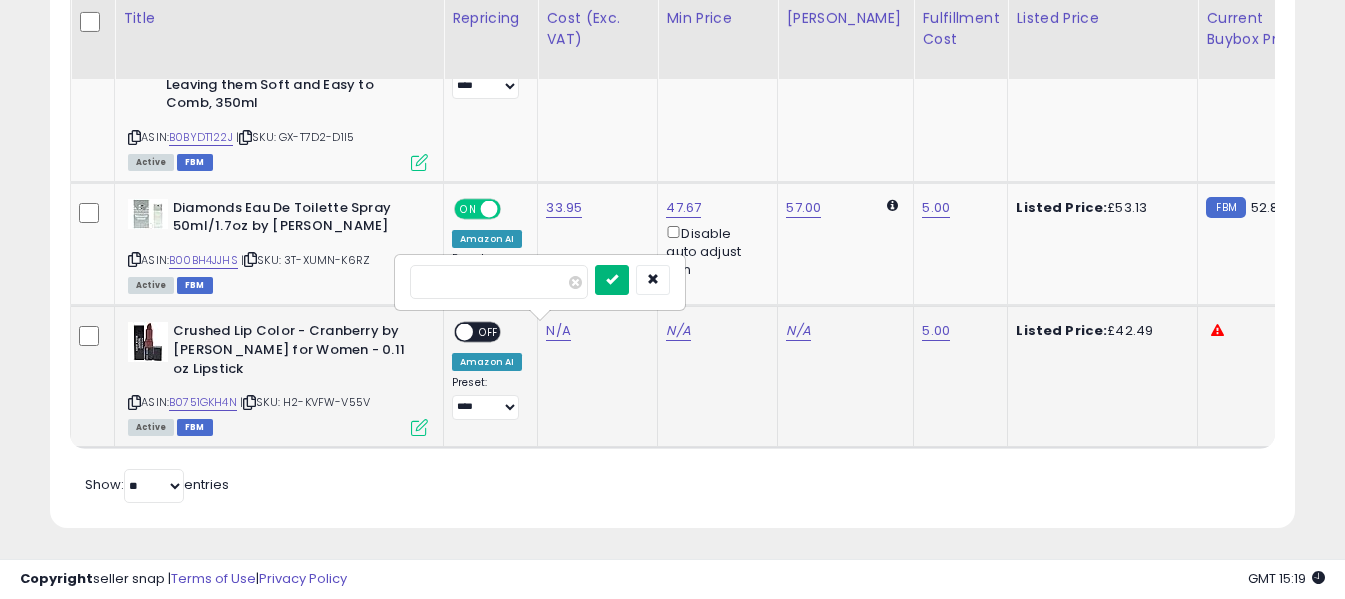 type on "*****" 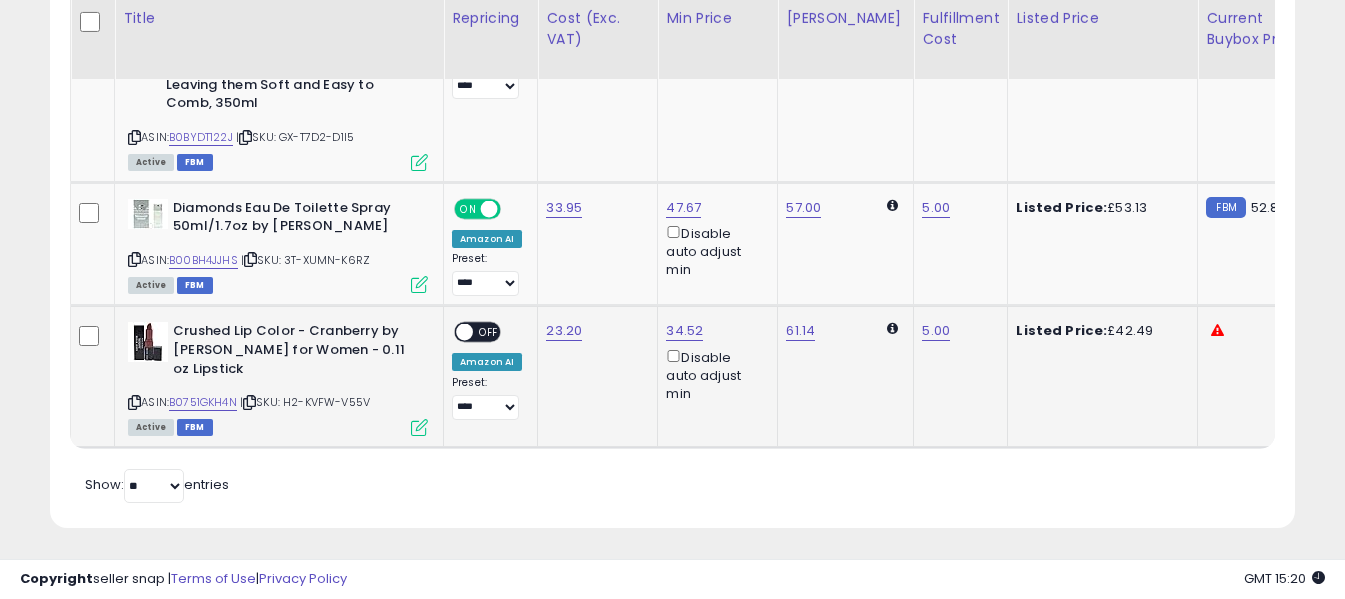 click on "OFF" at bounding box center [489, 332] 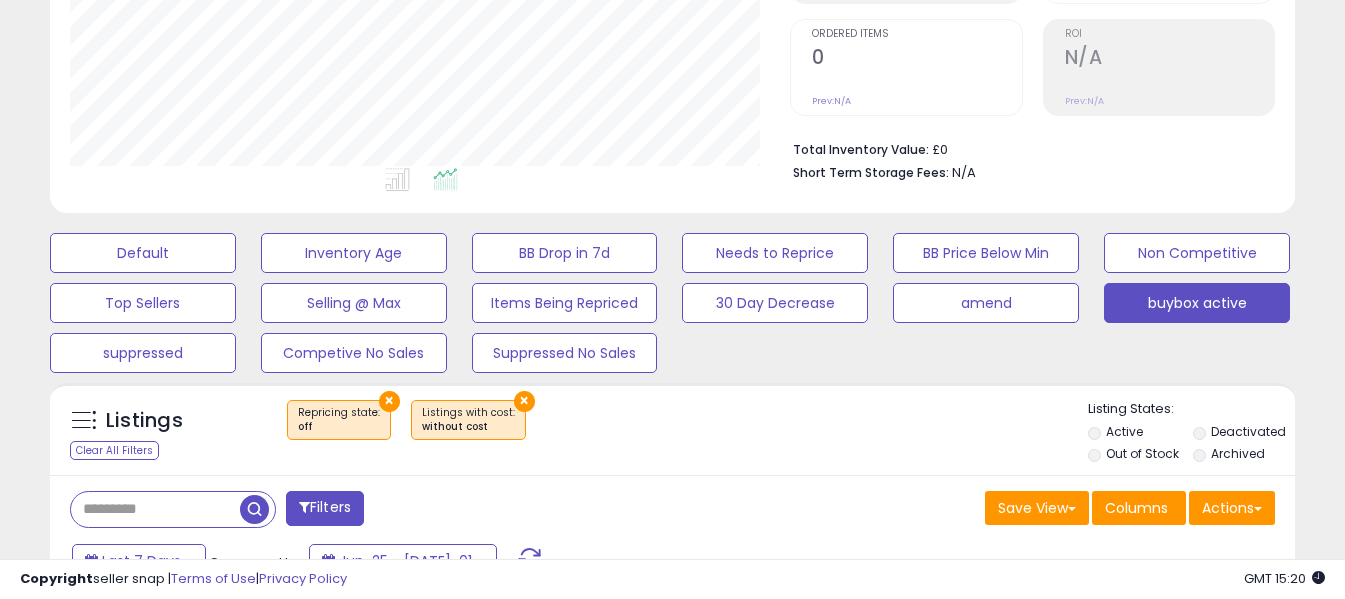 scroll, scrollTop: 390, scrollLeft: 0, axis: vertical 